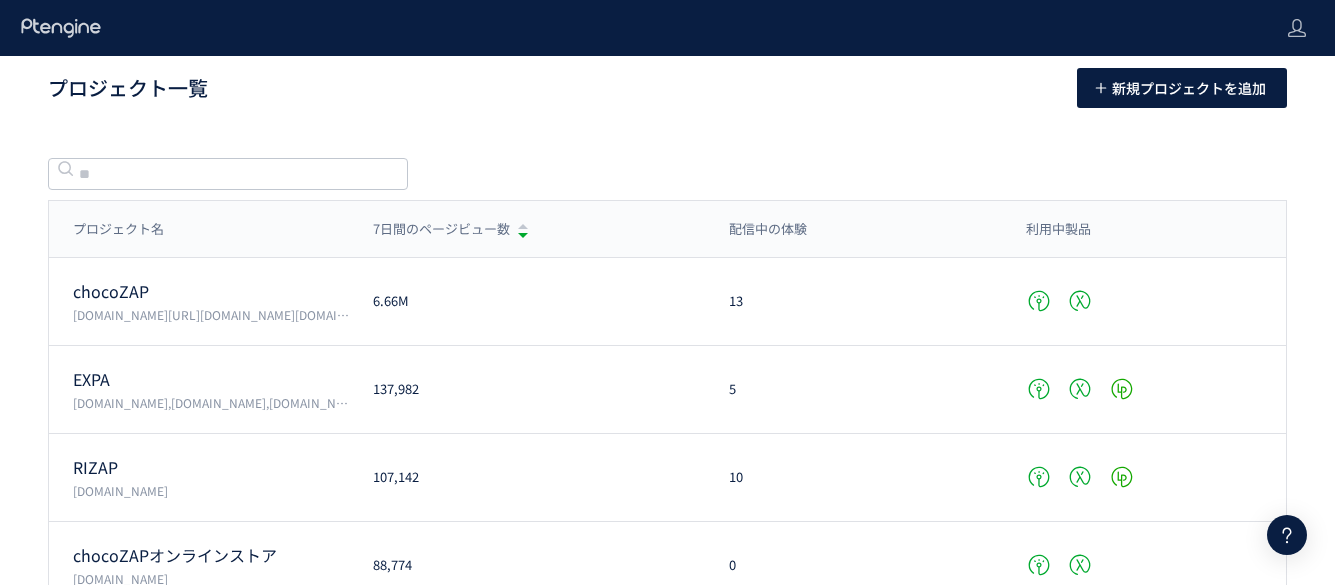 scroll, scrollTop: 0, scrollLeft: 0, axis: both 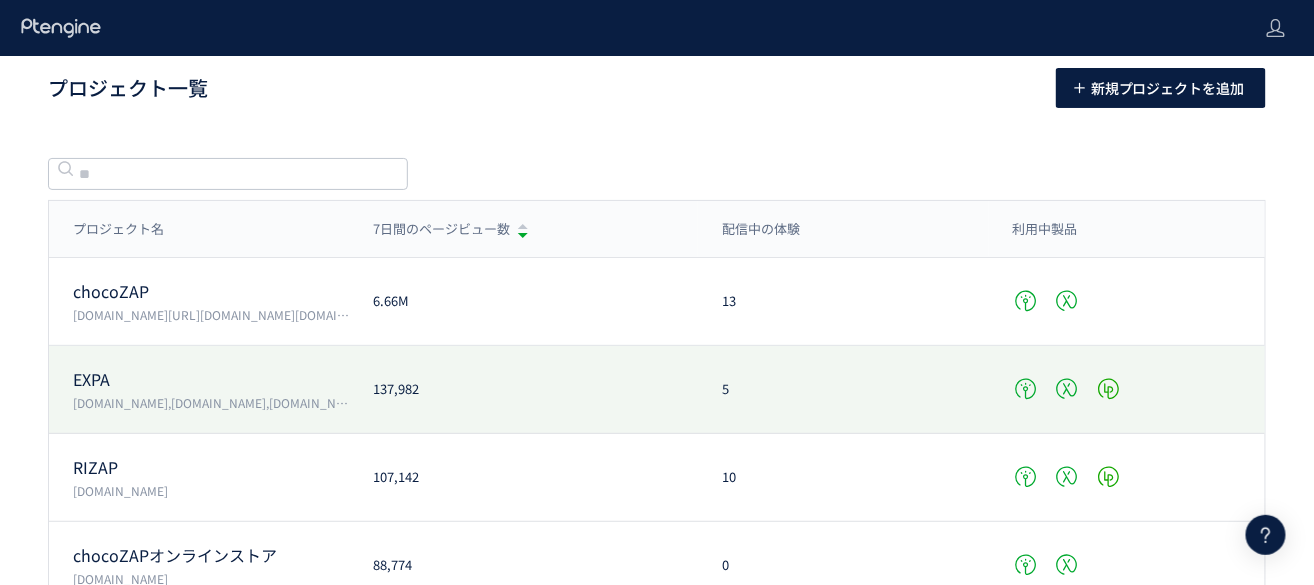 click 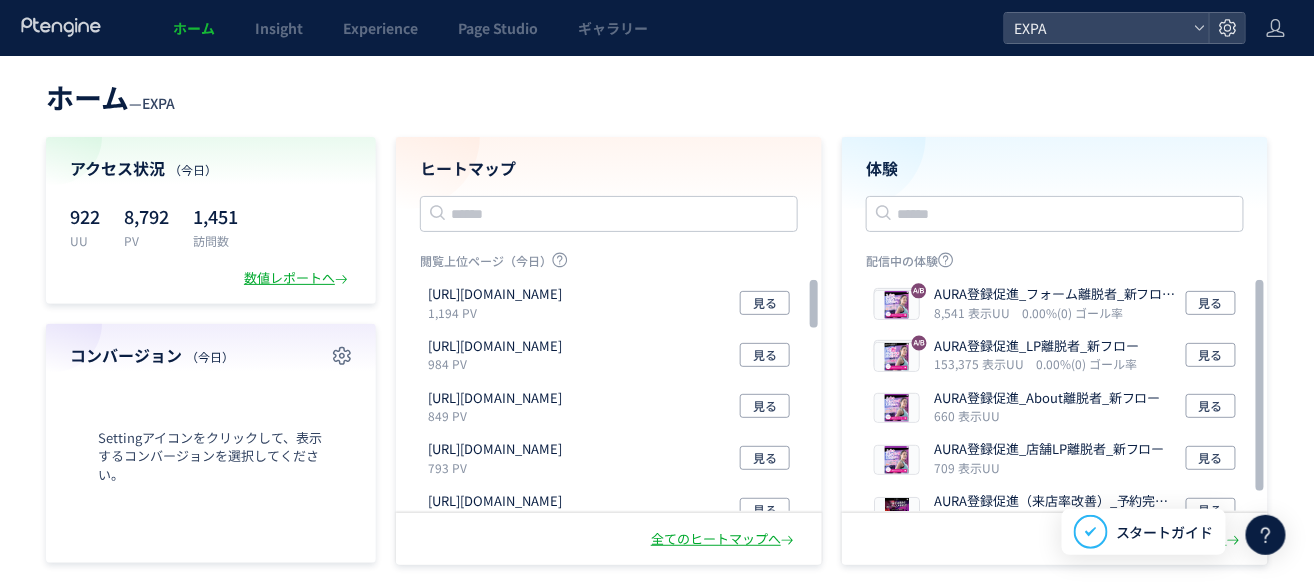 scroll, scrollTop: 0, scrollLeft: 0, axis: both 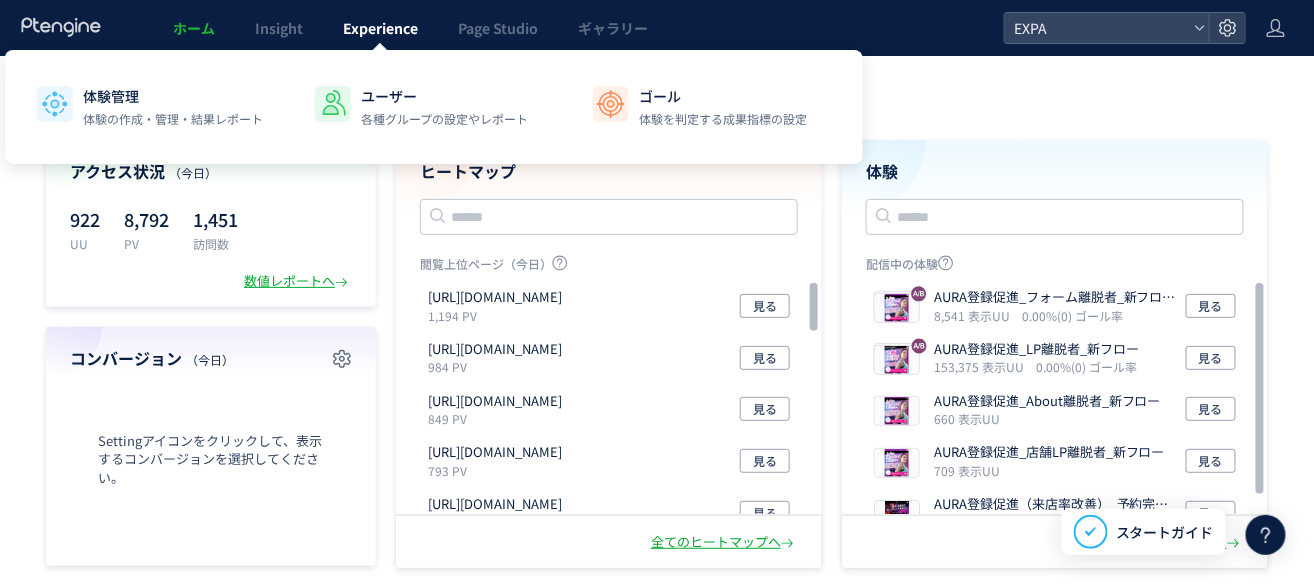 click on "Experience" at bounding box center (380, 28) 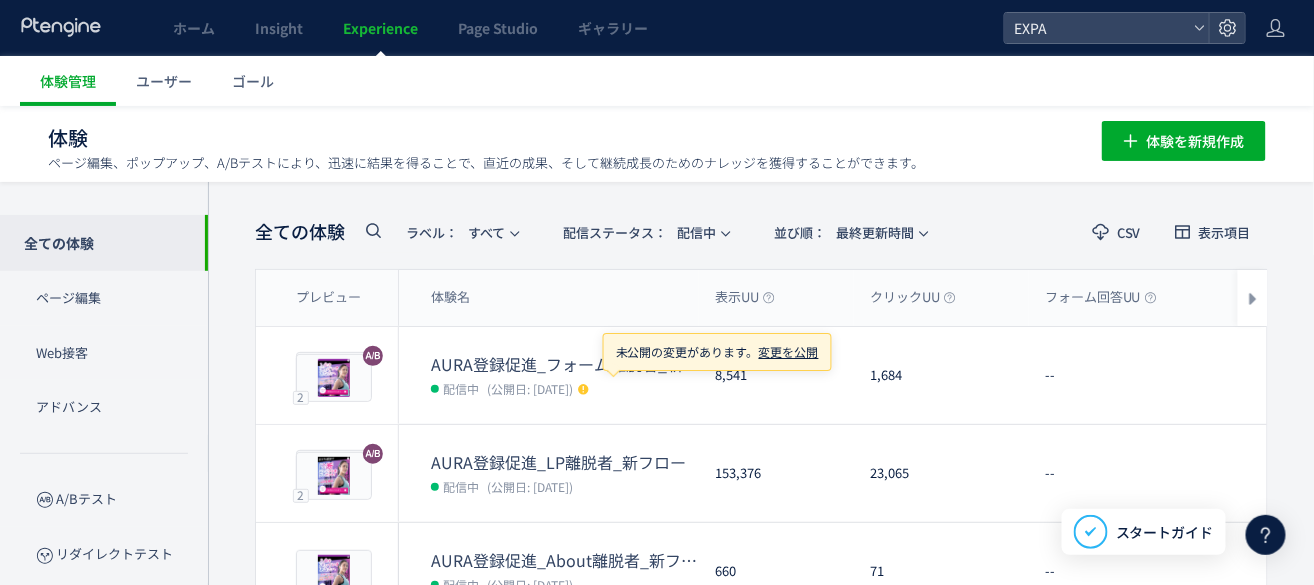 click on "変更を公開" at bounding box center [789, 351] 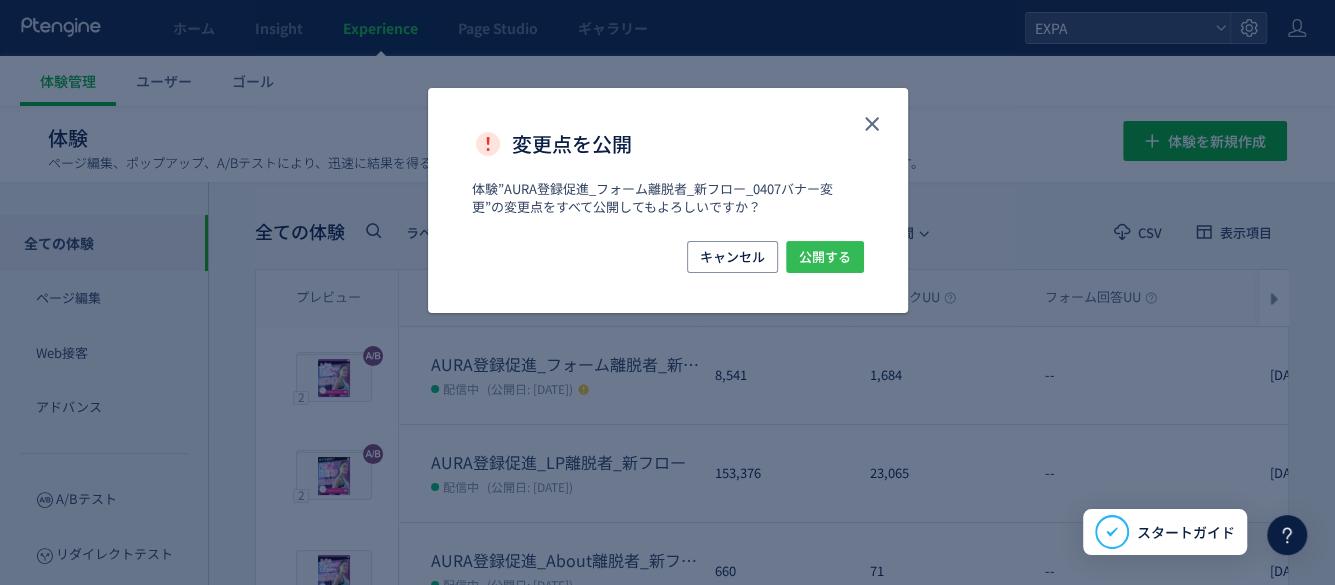 click on "公開する" at bounding box center [825, 257] 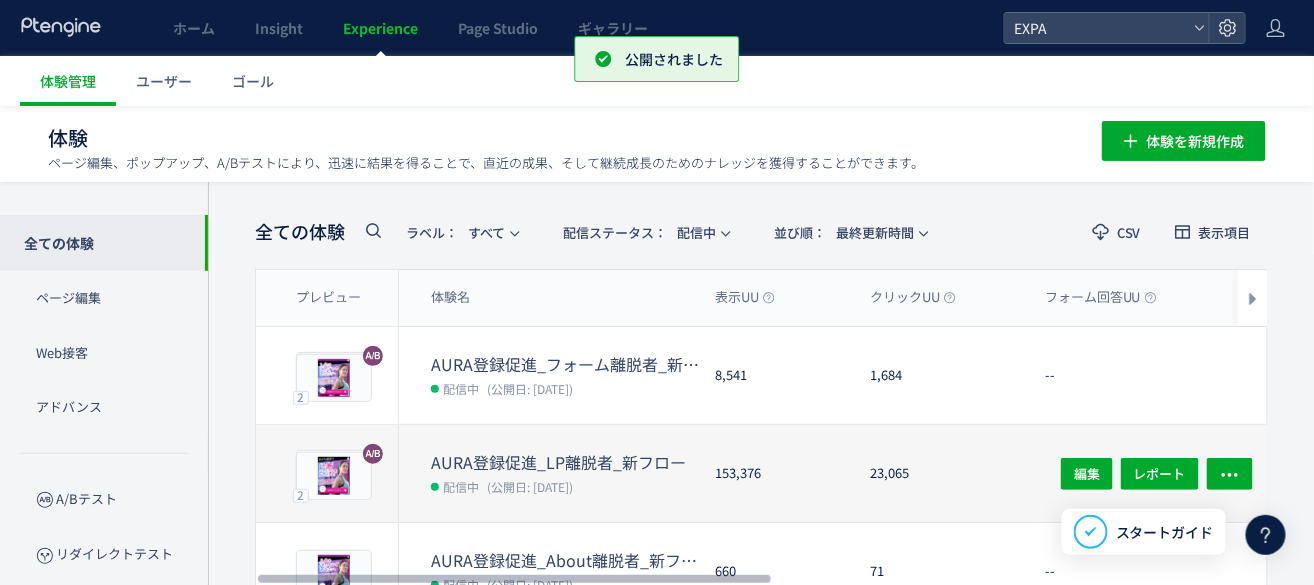 click on "23,065" 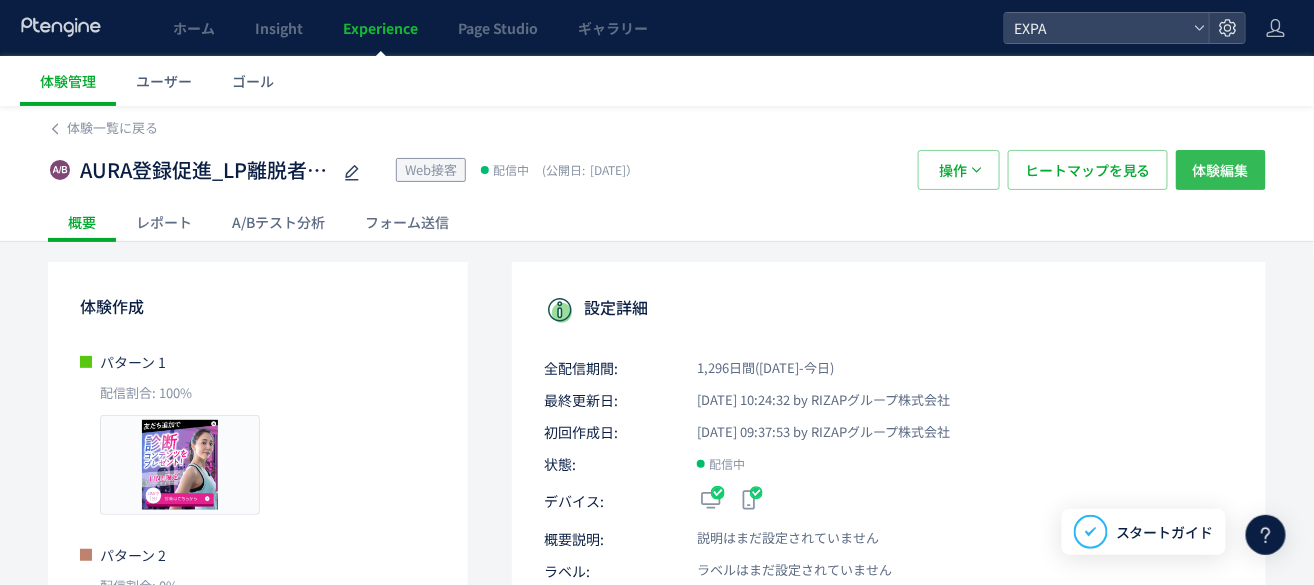 click on "体験編集" at bounding box center (1221, 170) 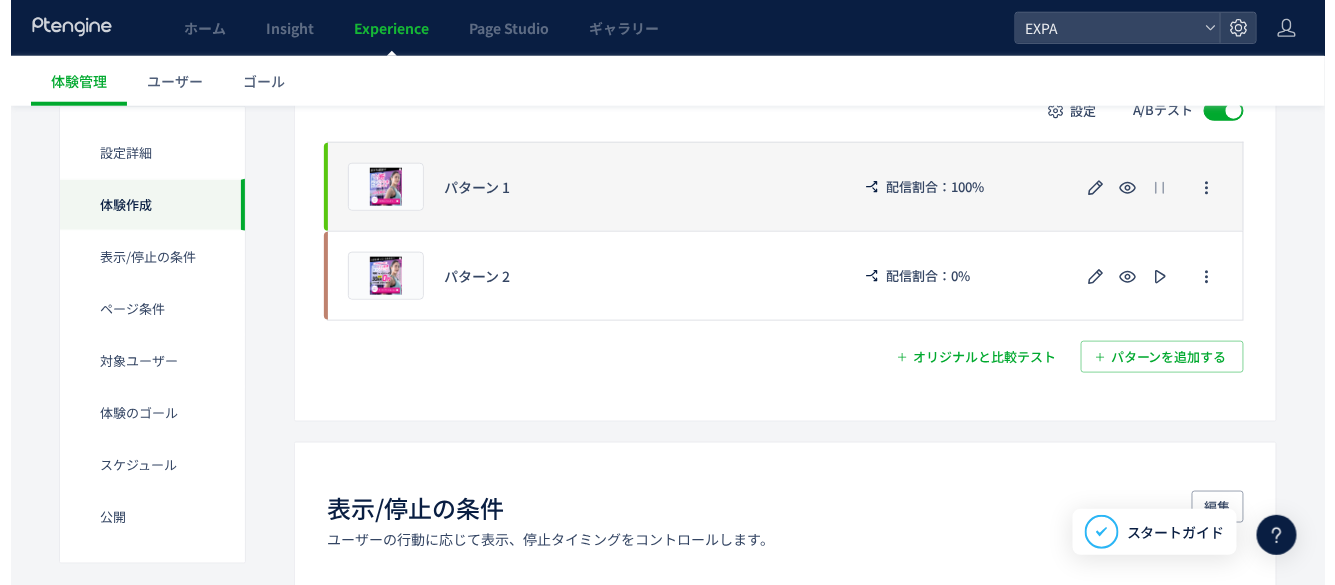 scroll, scrollTop: 533, scrollLeft: 0, axis: vertical 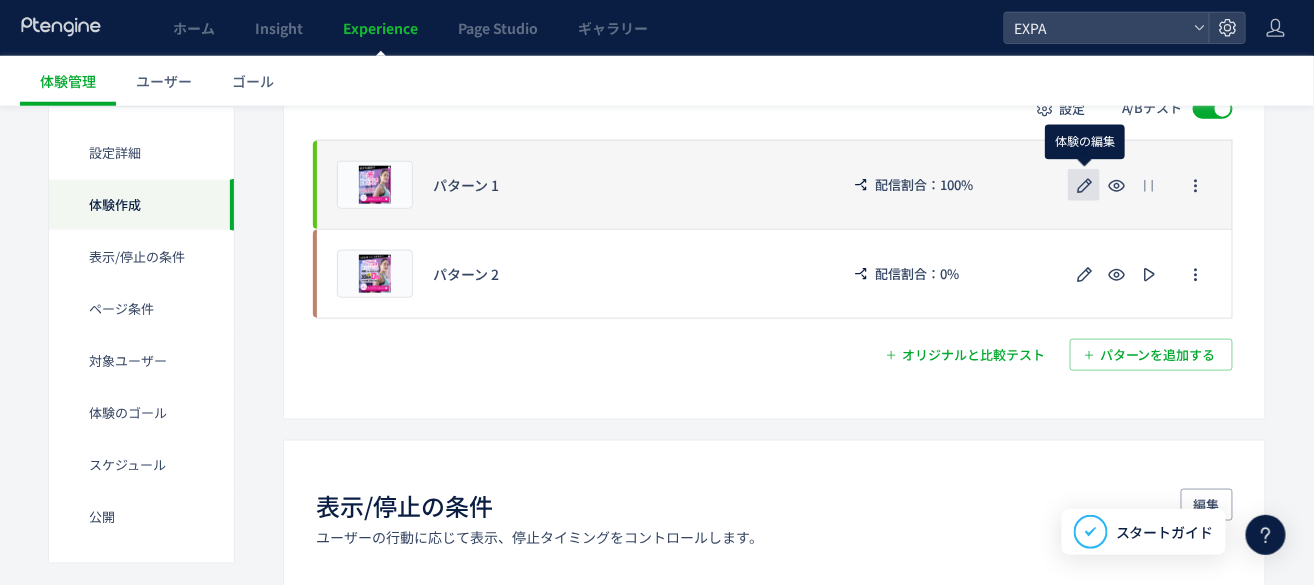 click 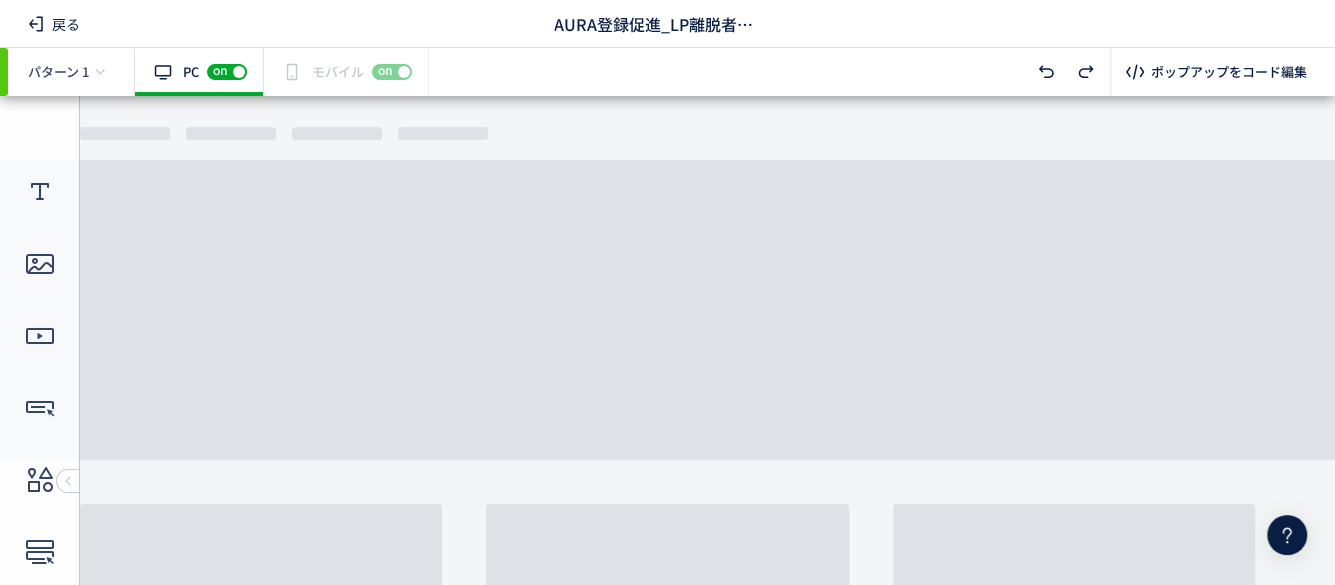 scroll, scrollTop: 0, scrollLeft: 0, axis: both 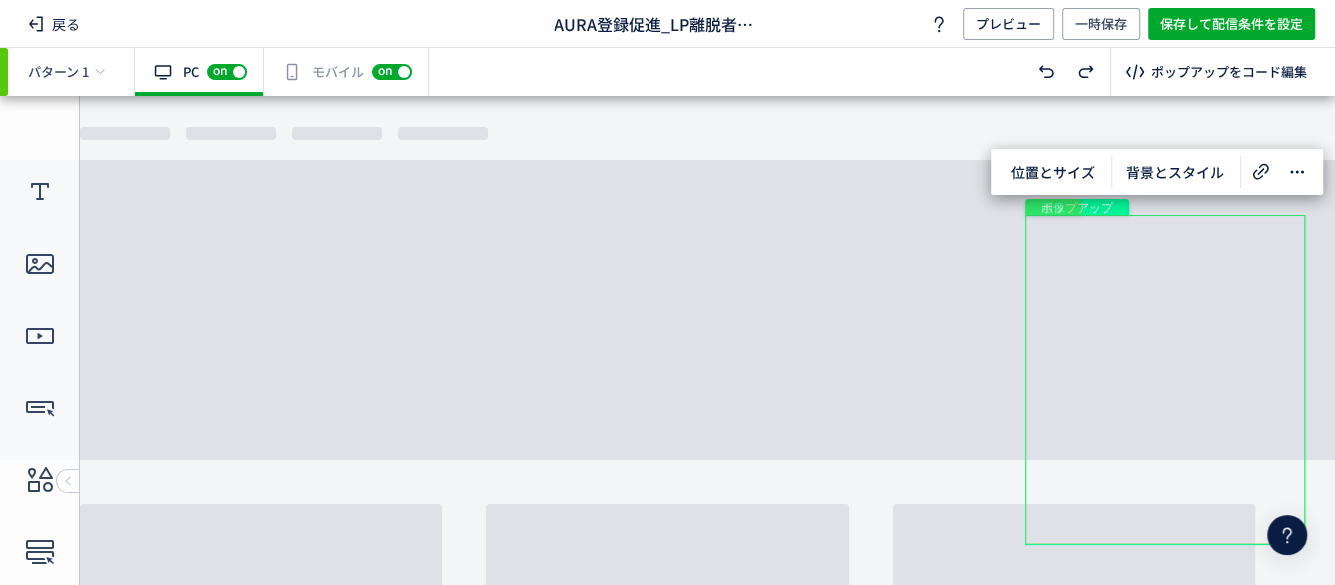click on "画像" at bounding box center (1165, 379) 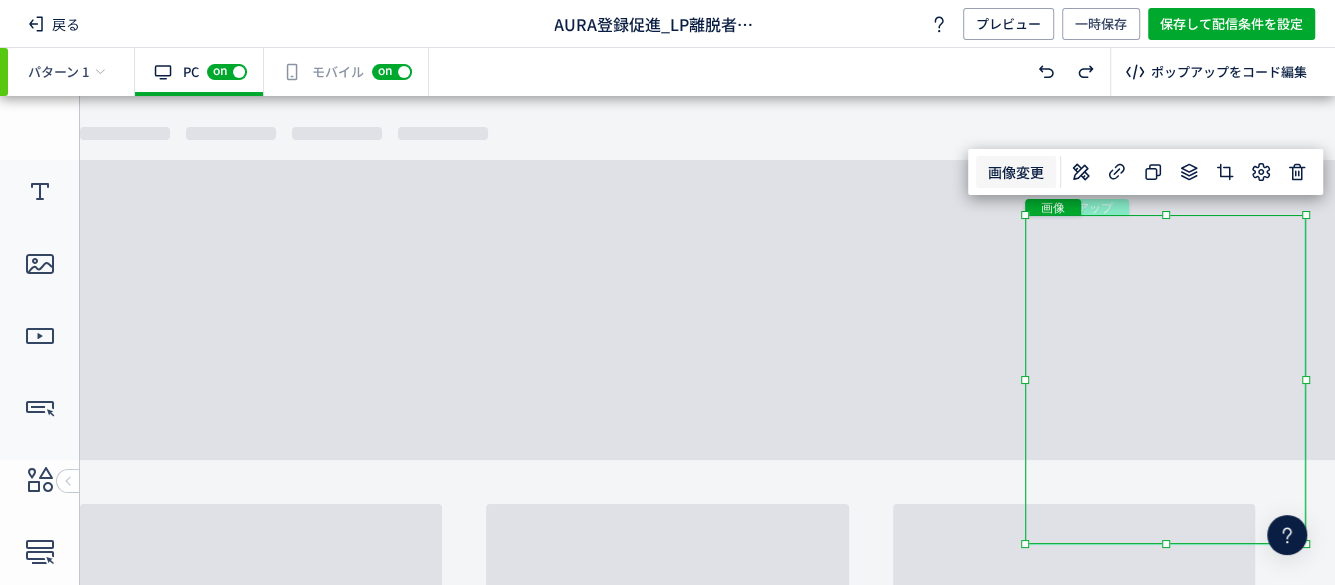 click on "画像変更" at bounding box center (1016, 172) 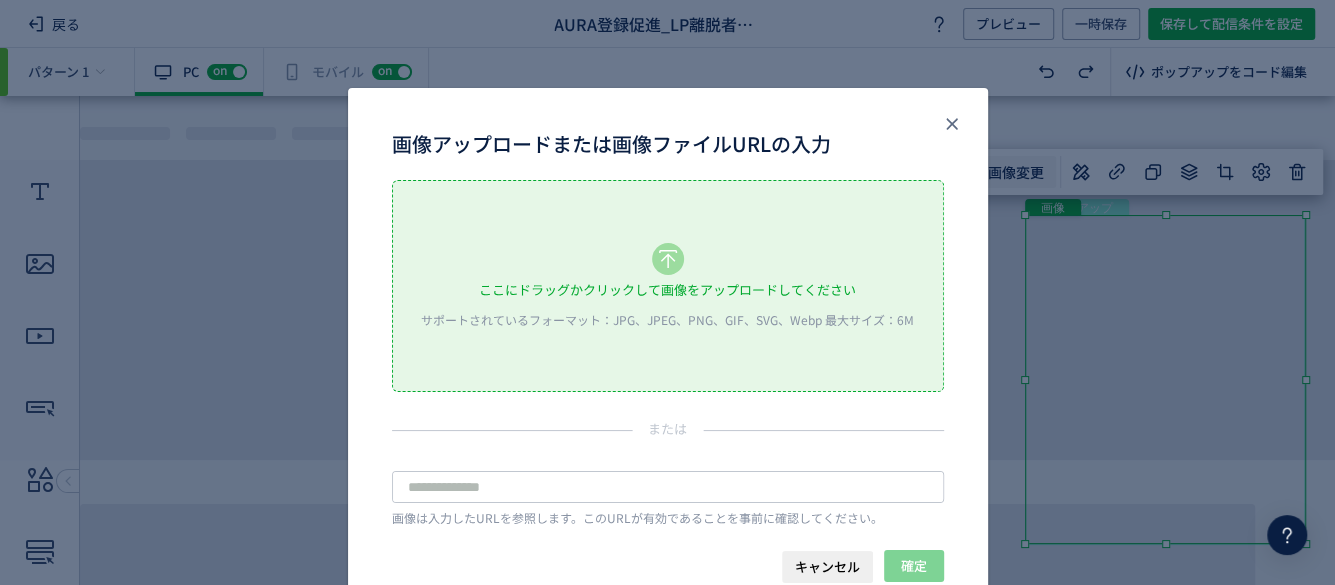 click on "ここにドラッグかクリックして画像をアップロードしてください   サポートされているフォーマット：JPG、JPEG、PNG、GIF、SVG、Webp 最大サイズ：6M" at bounding box center (668, 286) 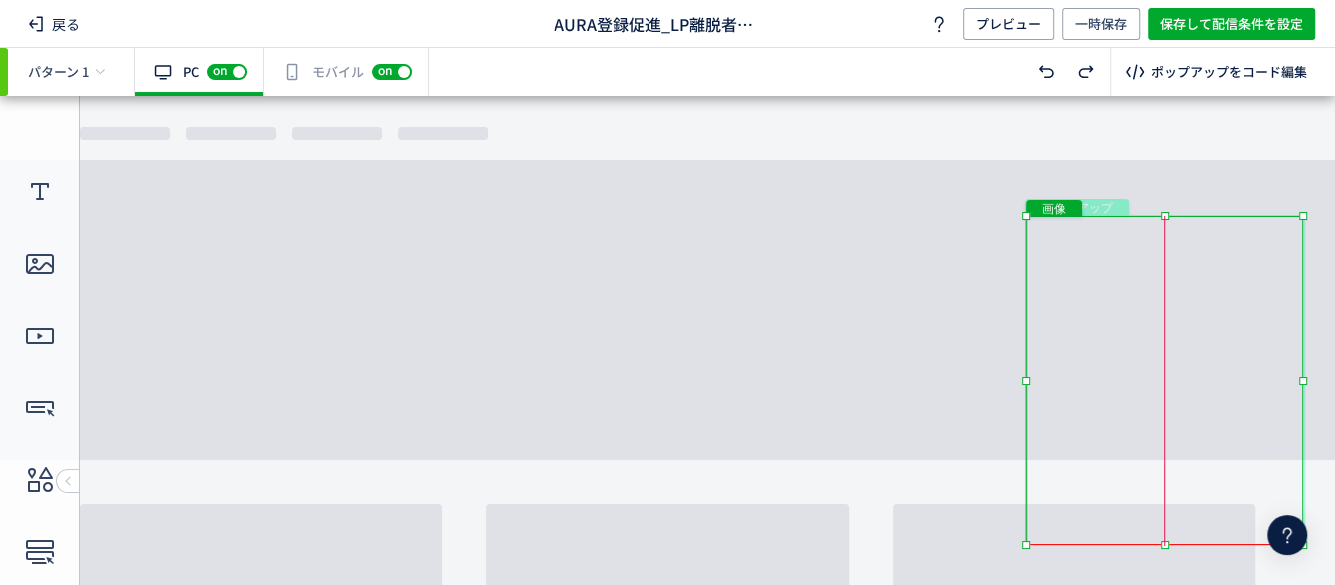 click on "画像" at bounding box center (1164, 380) 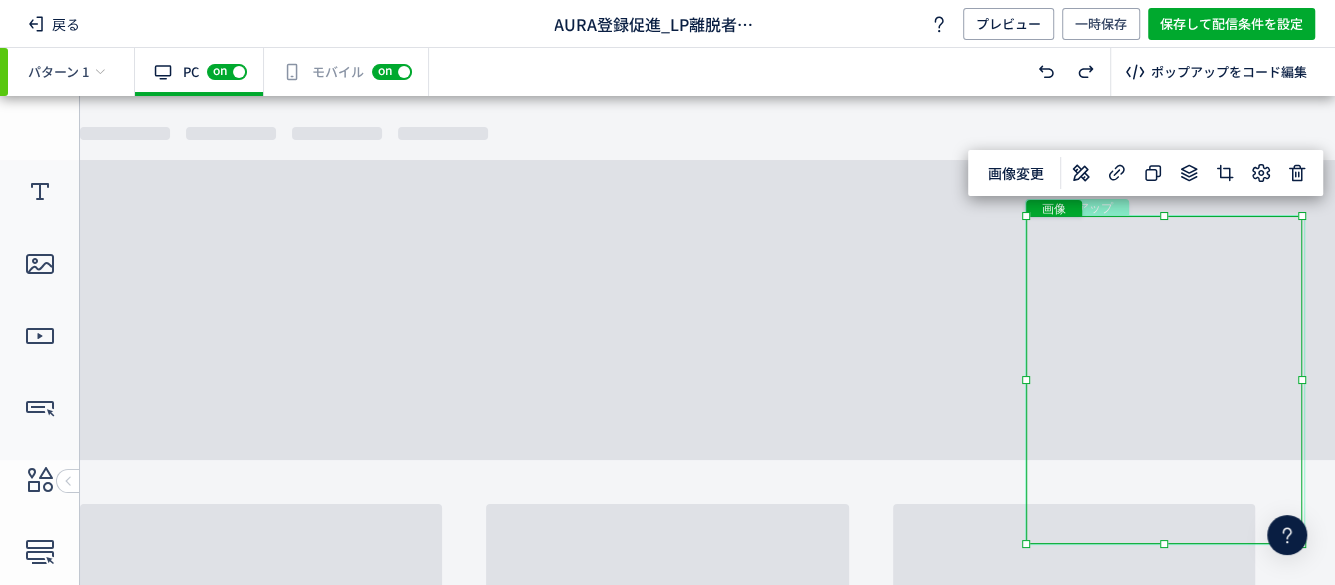 click on "有効な編集箇所が確認されません     モバイル   off on" at bounding box center (346, 72) 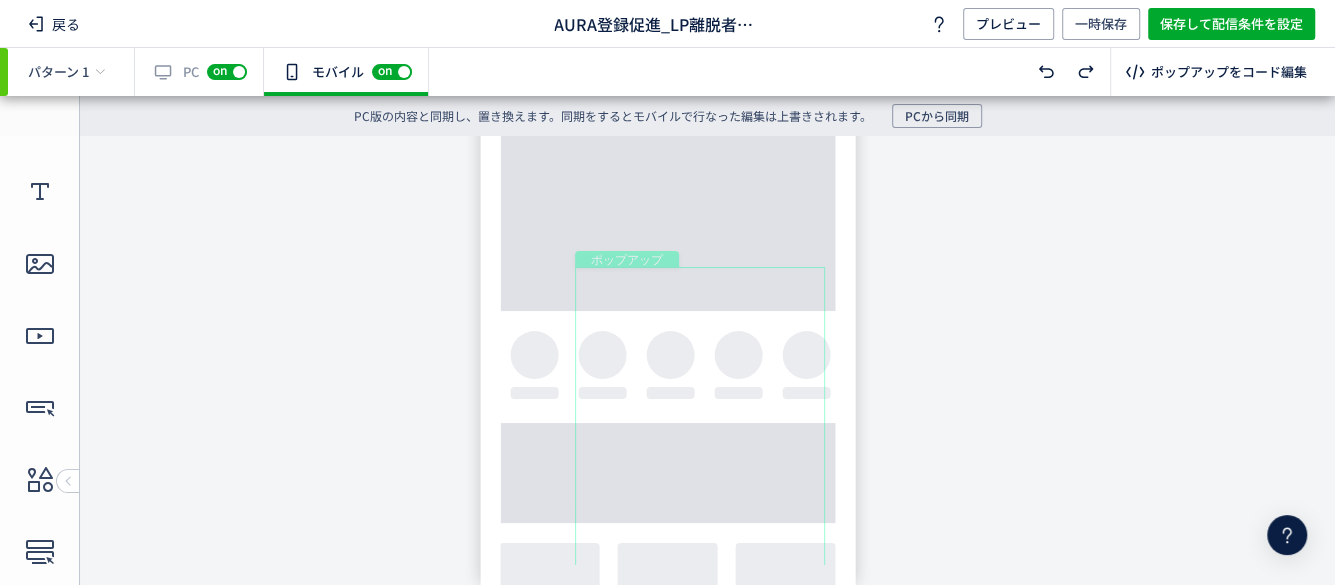 scroll, scrollTop: 0, scrollLeft: 0, axis: both 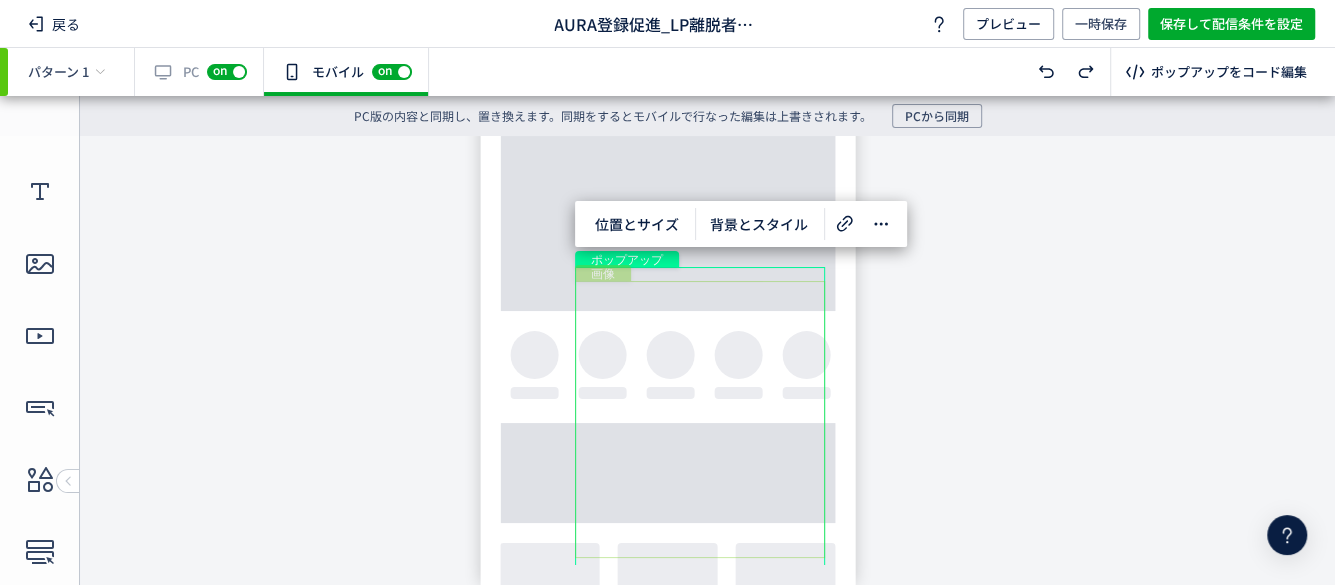 click on "画像" at bounding box center [700, 419] 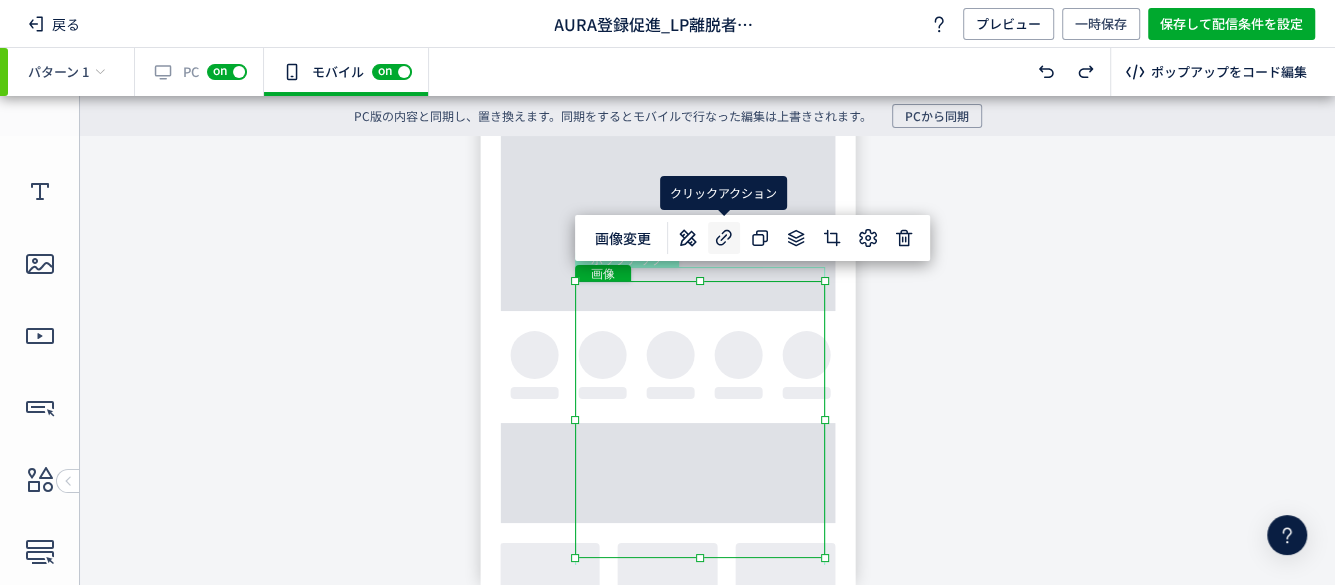 click 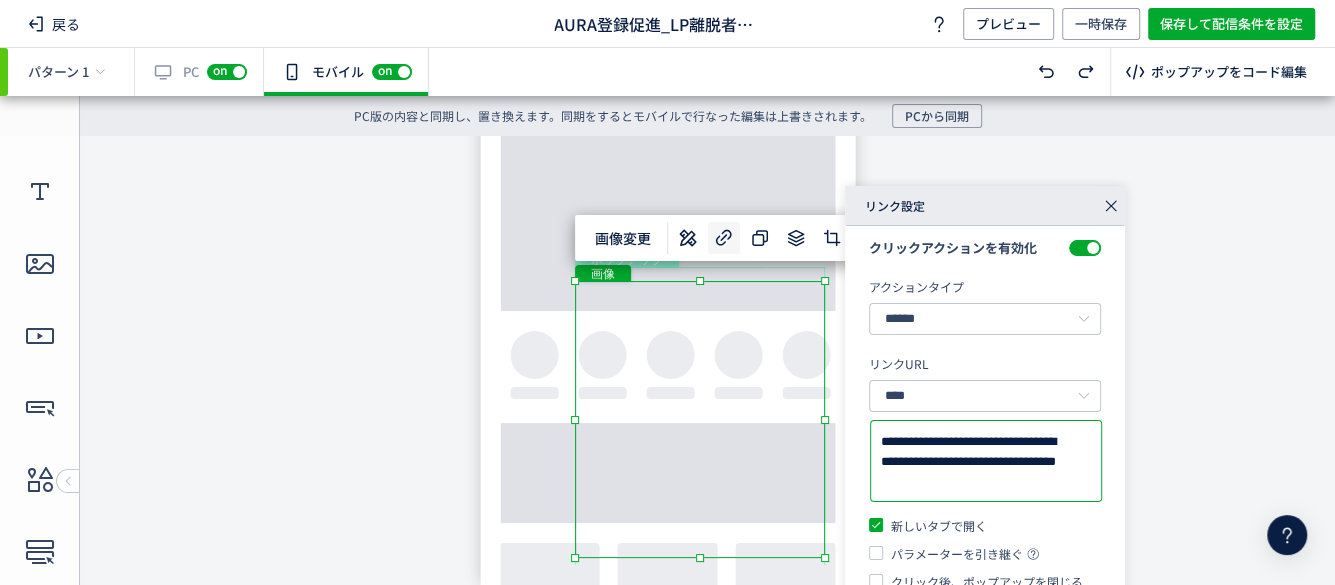 scroll, scrollTop: 15, scrollLeft: 0, axis: vertical 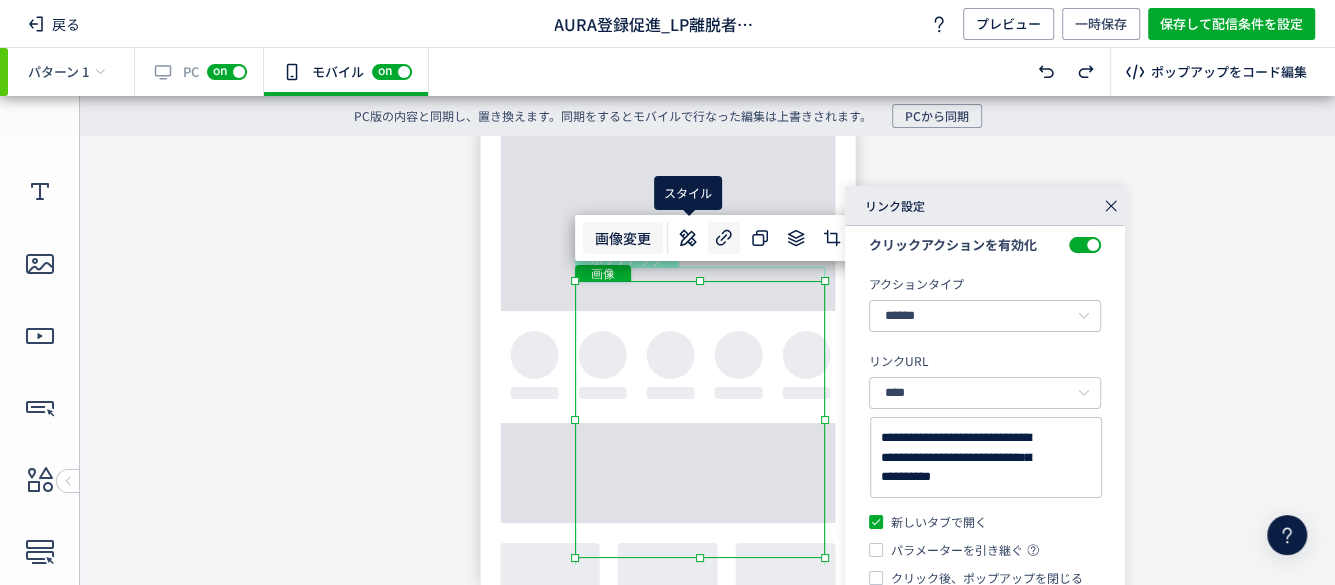 click on "画像変更" at bounding box center [623, 238] 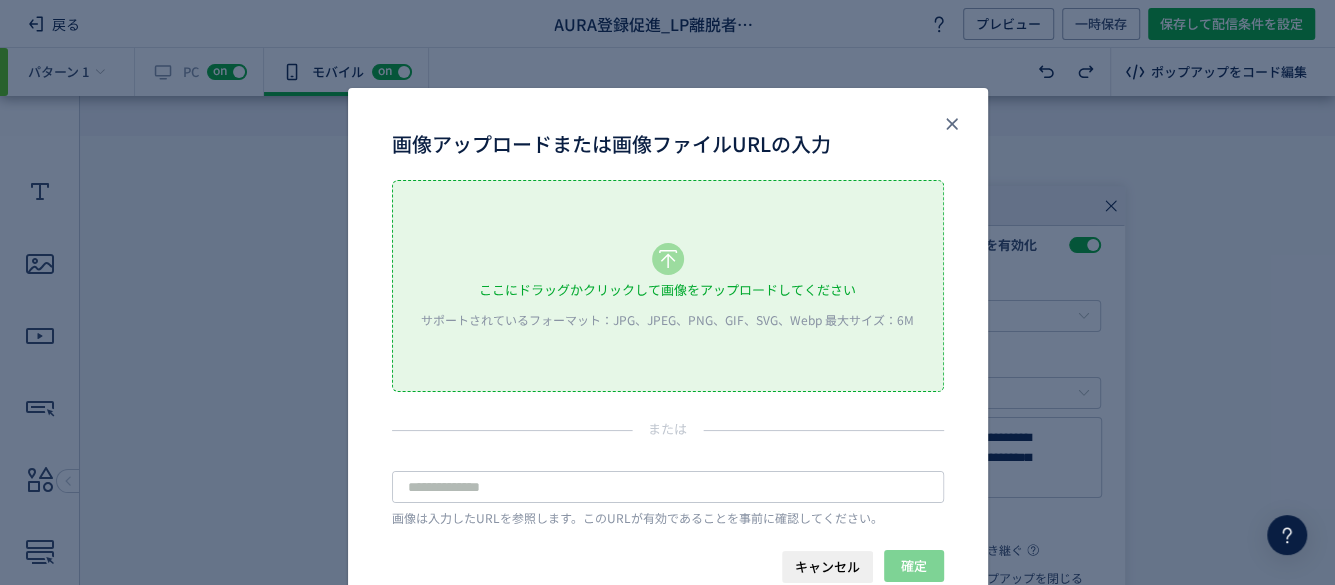 click on "ここにドラッグかクリックして画像をアップロードしてください   サポートされているフォーマット：JPG、JPEG、PNG、GIF、SVG、Webp 最大サイズ：6M" at bounding box center (668, 286) 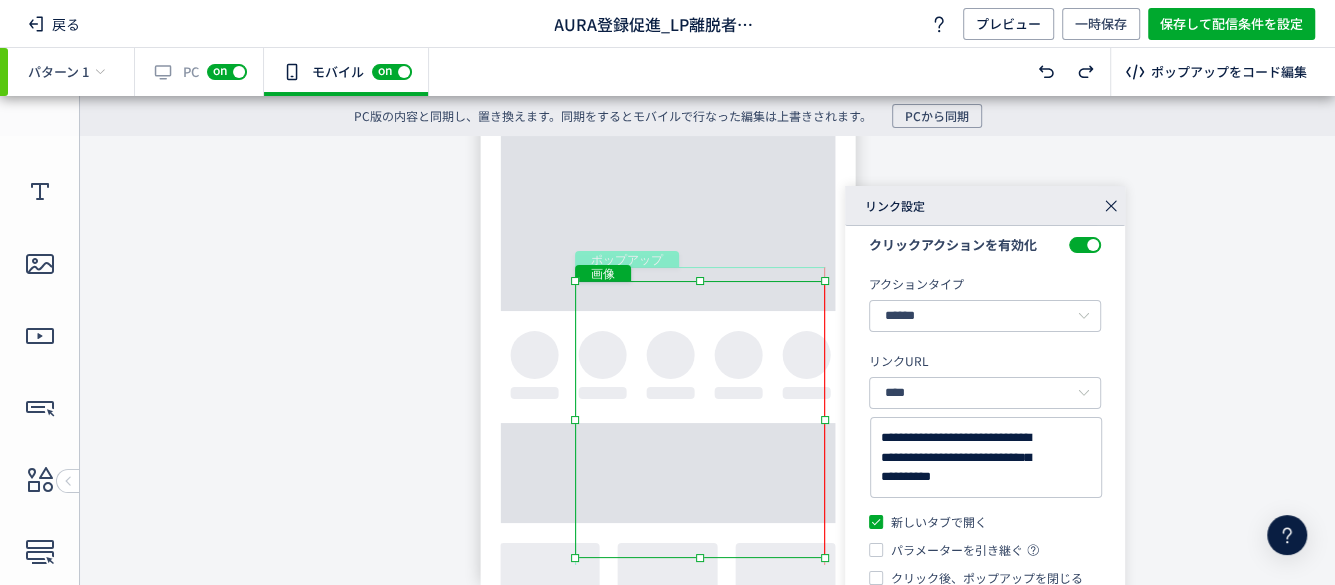 drag, startPoint x: 807, startPoint y: 420, endPoint x: 829, endPoint y: 423, distance: 22.203604 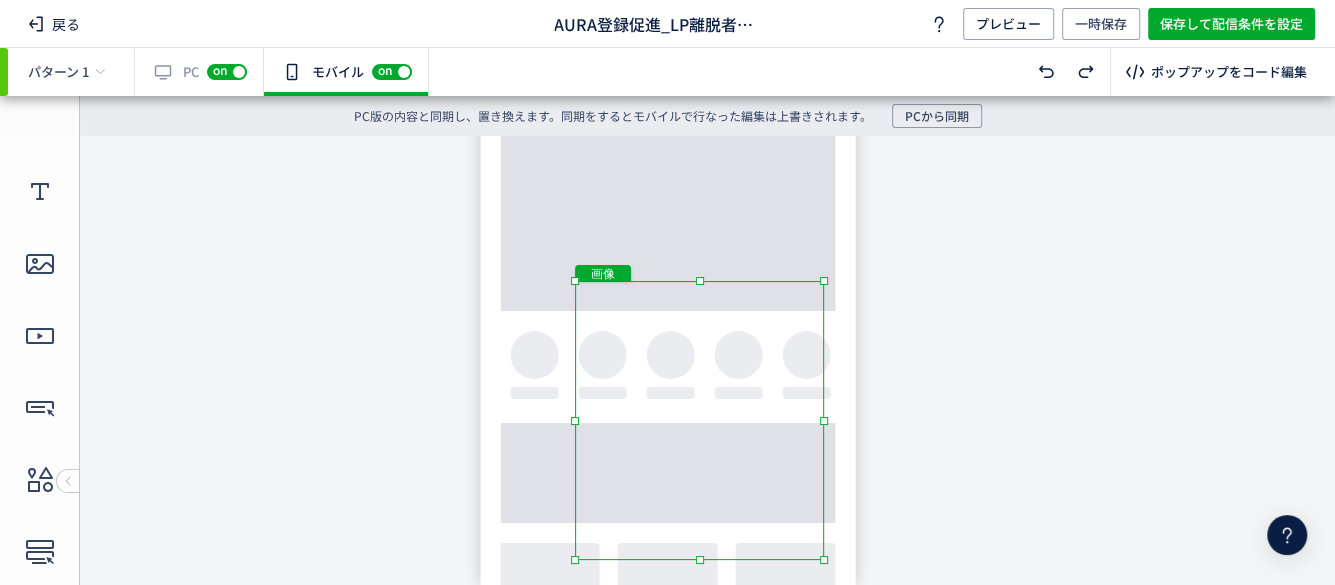 drag, startPoint x: 699, startPoint y: 558, endPoint x: 701, endPoint y: 579, distance: 21.095022 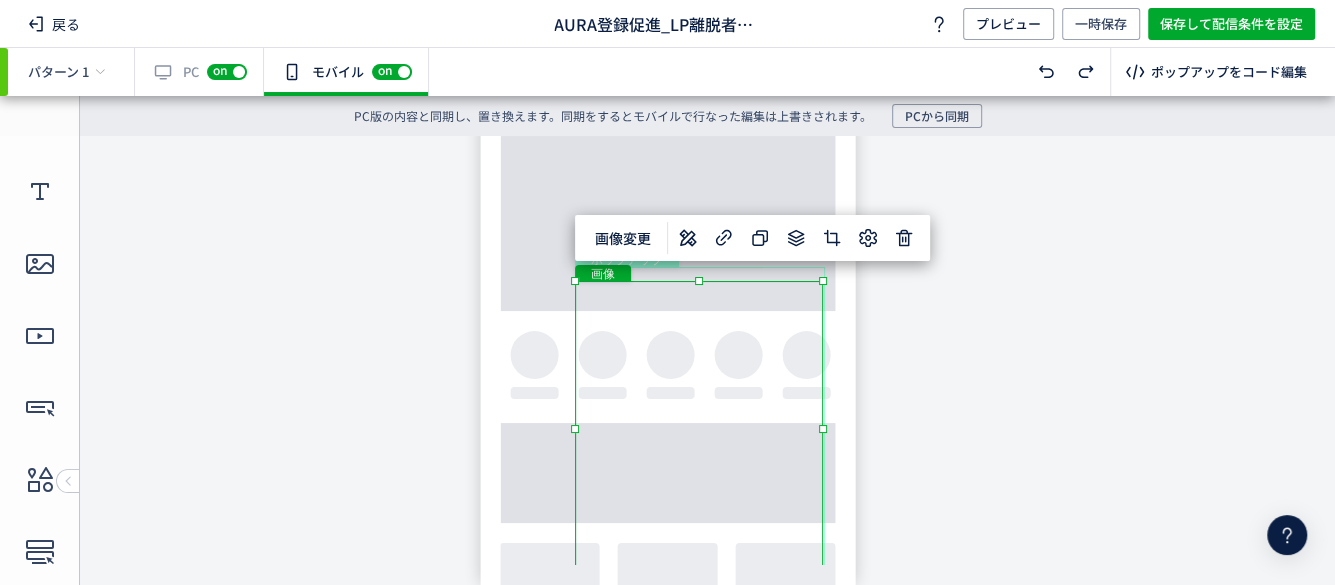 click on "undefined
ポップアップ
undefined
ポップアップ
クローズボタン
画像" at bounding box center (667, 350) 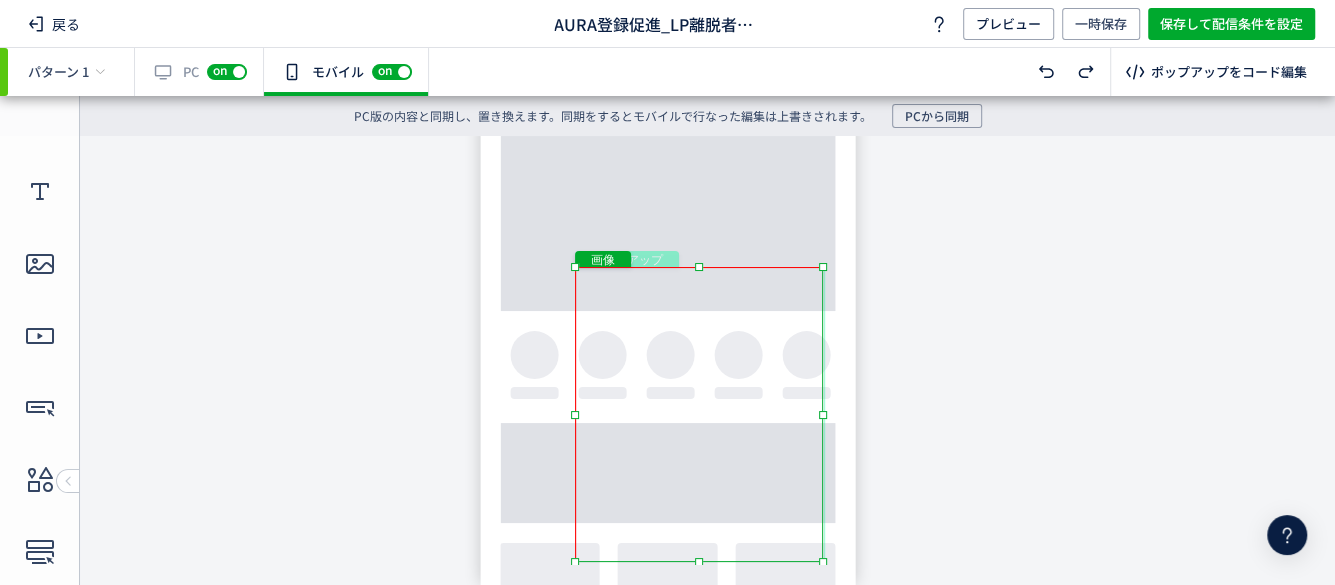 click on "画像" at bounding box center (699, 414) 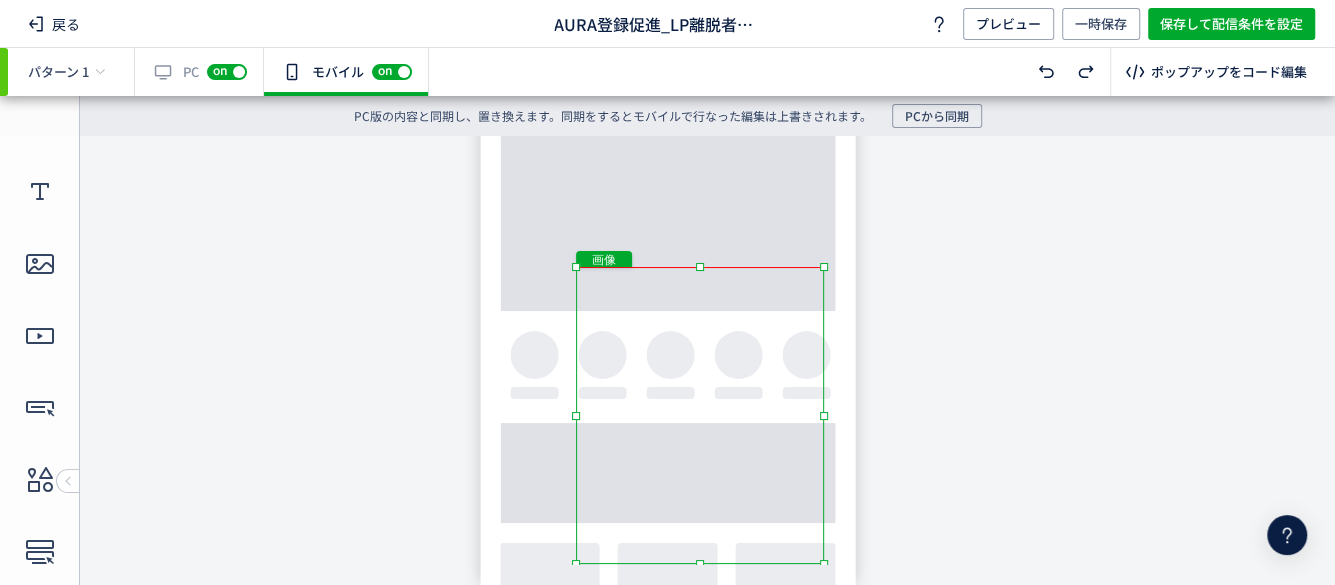 click on "undefined
ポップアップ
undefined
ポップアップ
クローズボタン
画像" at bounding box center [667, 350] 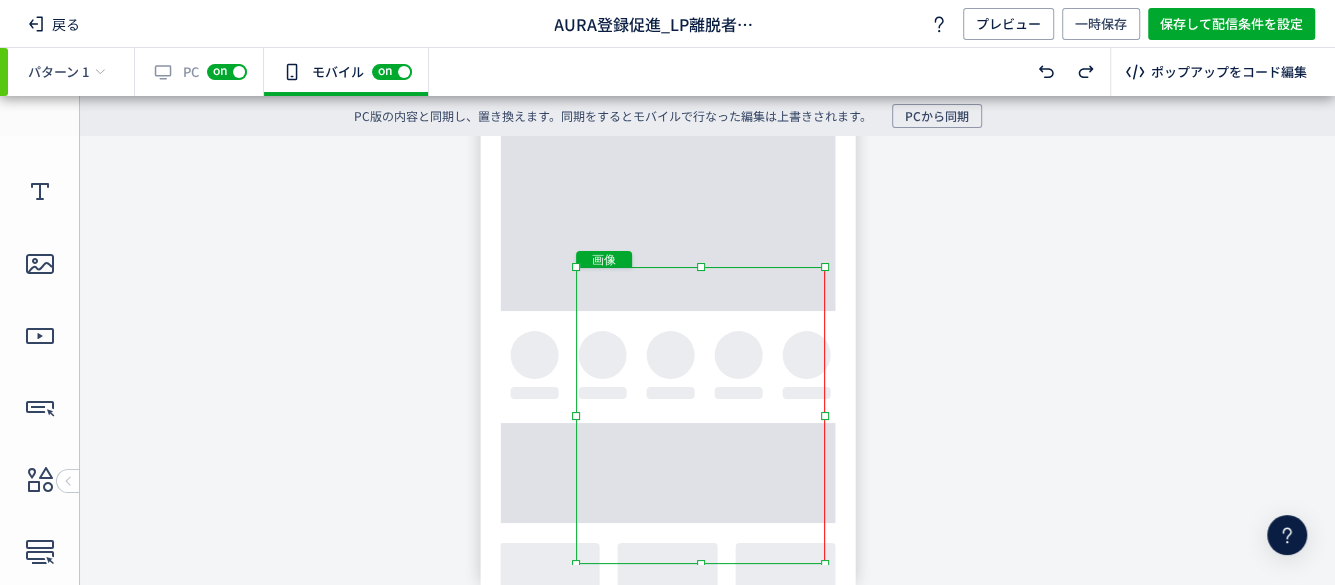click at bounding box center (825, 416) 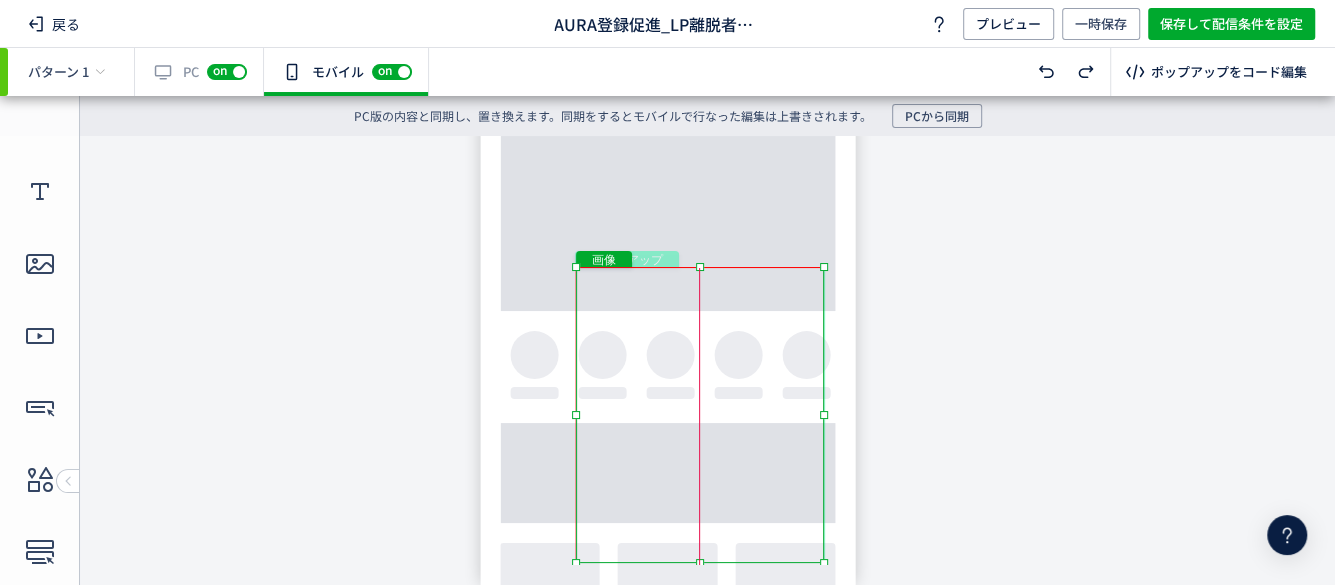 click on "undefined
ポップアップ
undefined
ポップアップ
クローズボタン
画像" 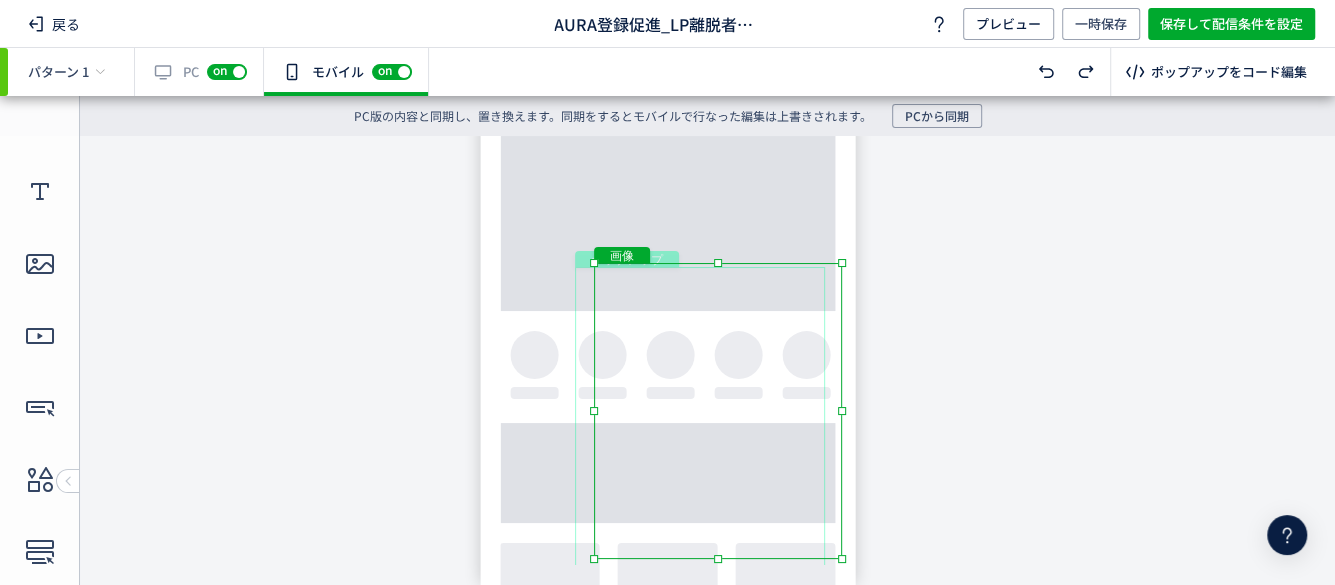 click at bounding box center (718, 559) 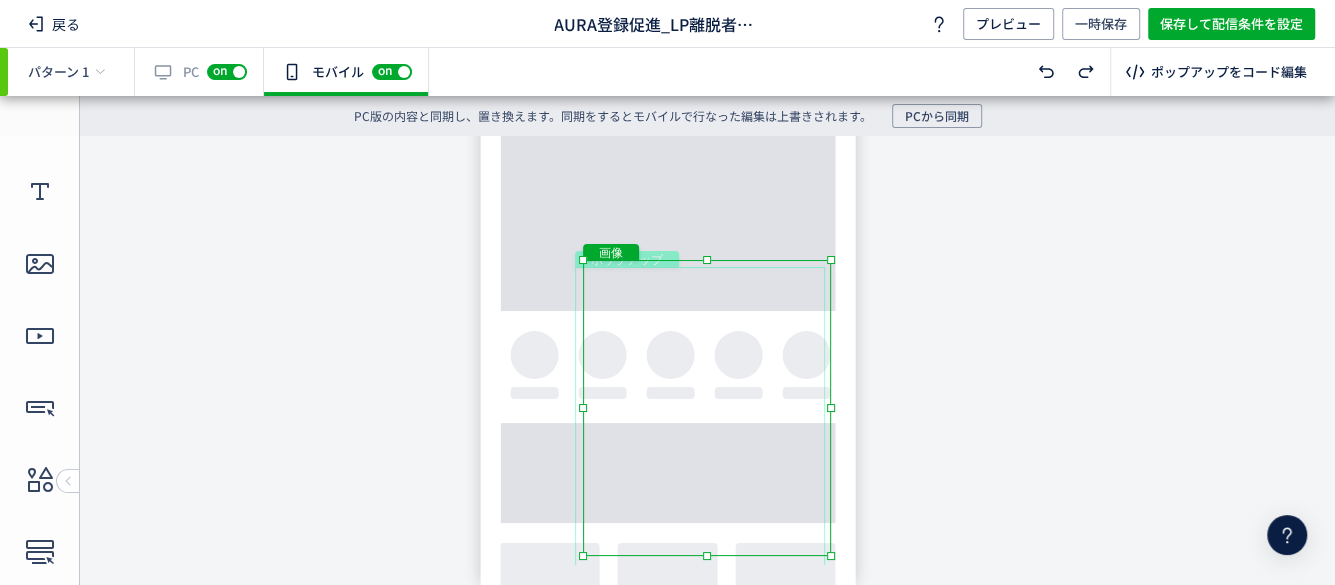 drag, startPoint x: 775, startPoint y: 434, endPoint x: 668, endPoint y: 617, distance: 211.98586 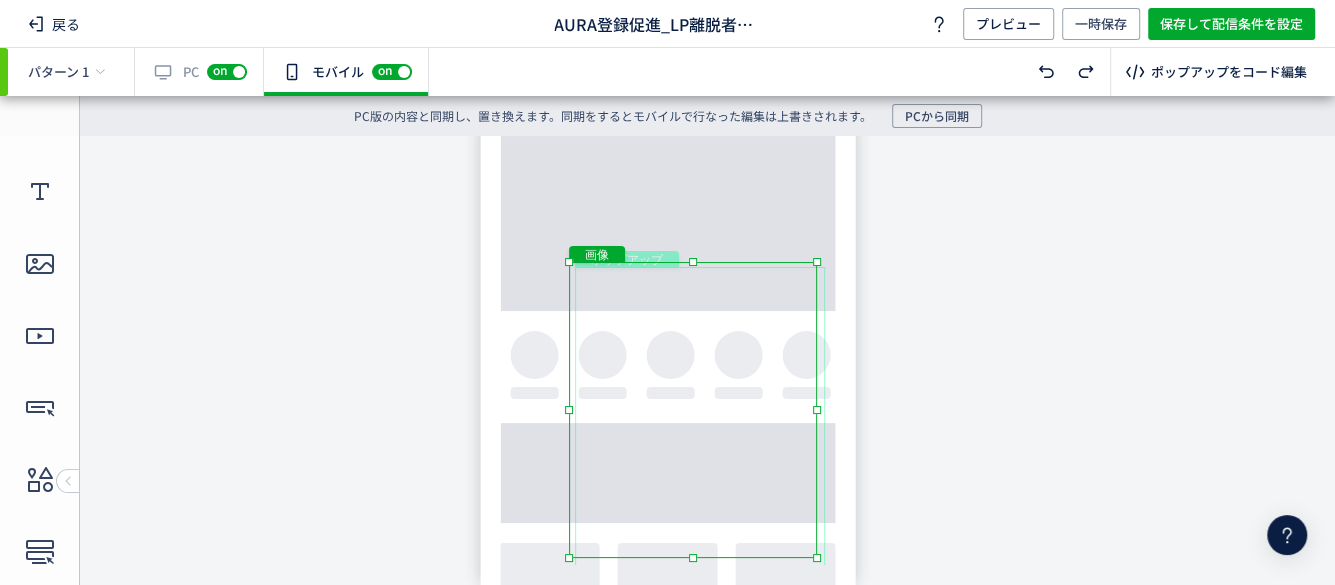 click at bounding box center [693, 558] 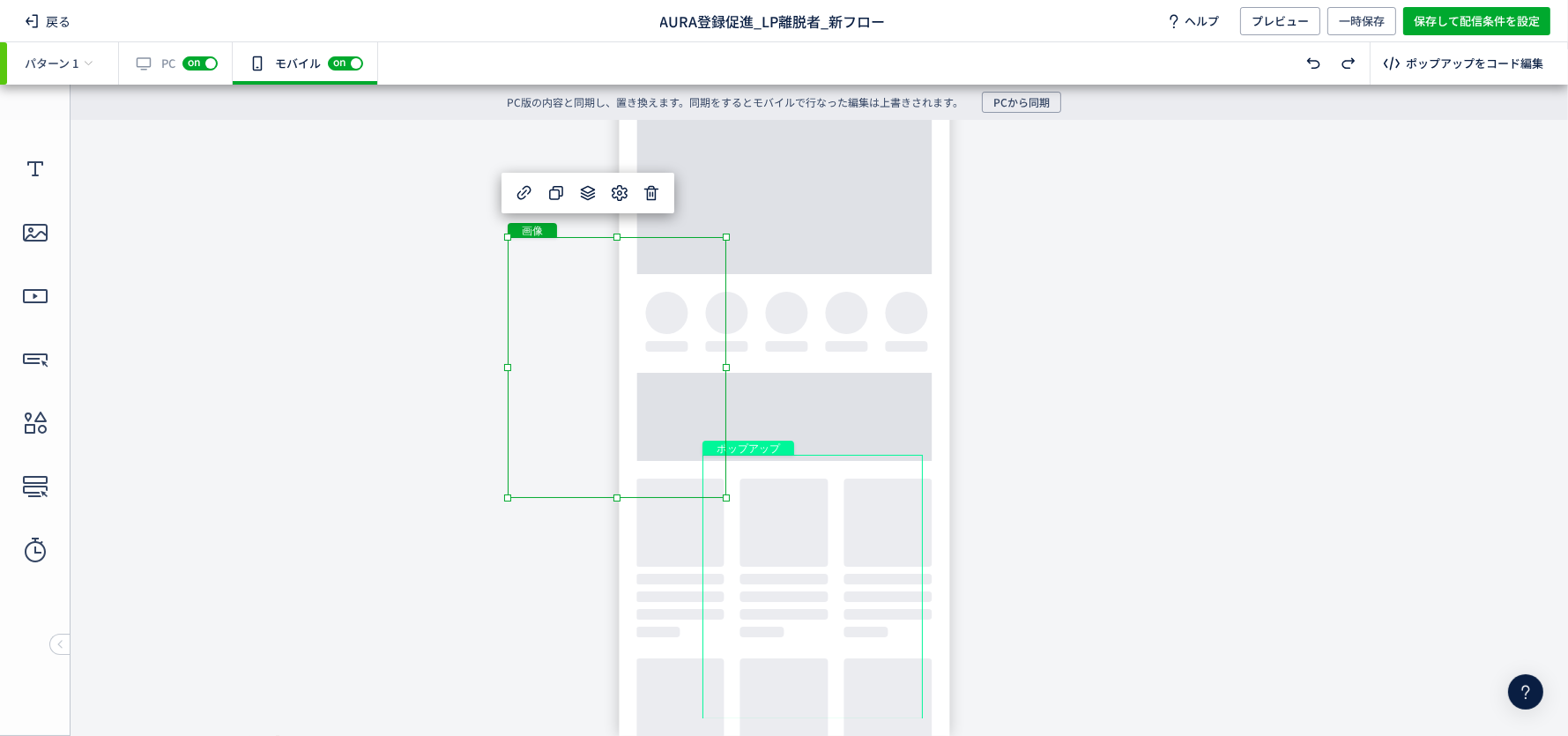 drag, startPoint x: 864, startPoint y: 524, endPoint x: 614, endPoint y: 497, distance: 251.45377 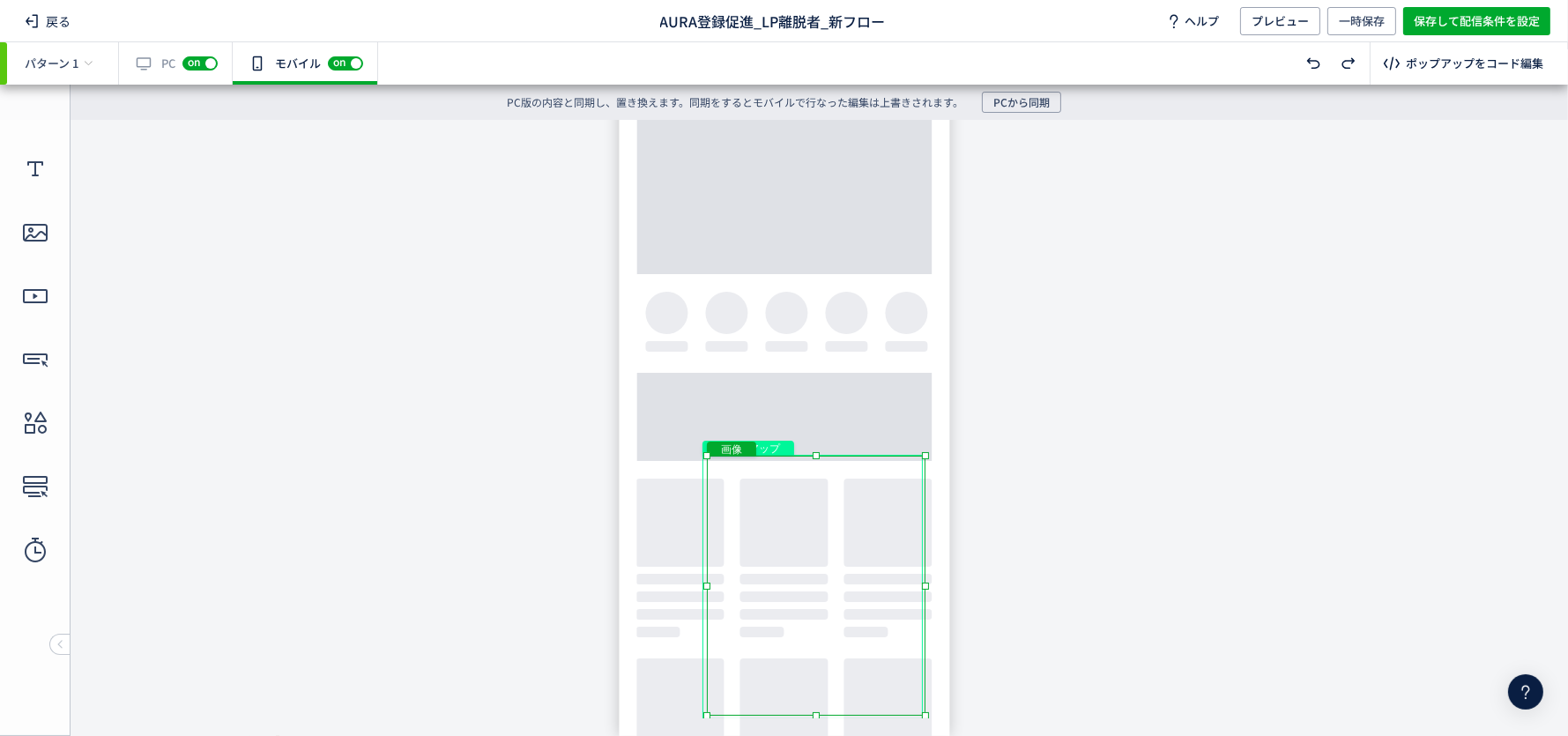 drag, startPoint x: 626, startPoint y: 371, endPoint x: 833, endPoint y: 606, distance: 313.16769 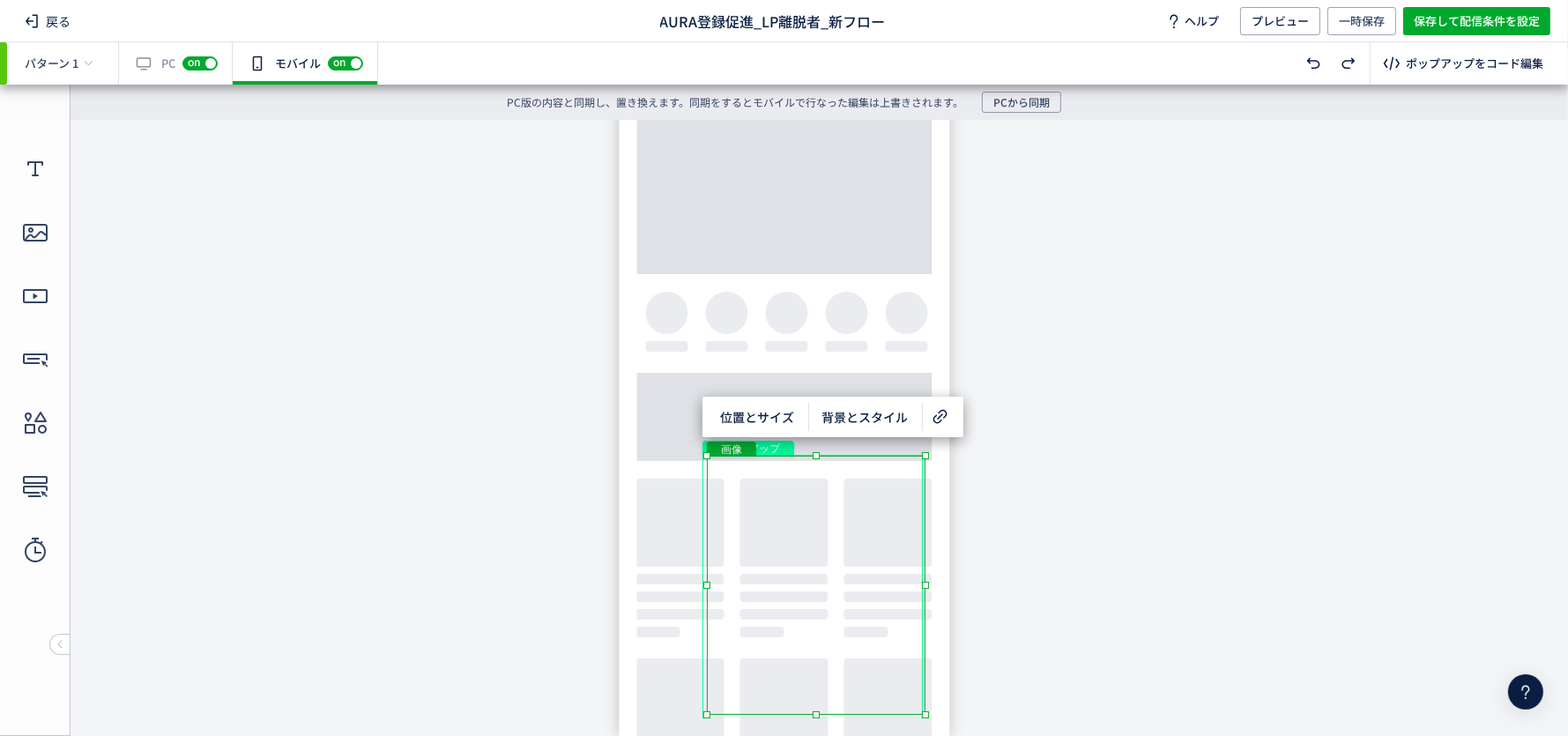 click on "undefined
ポップアップ
undefined
ポップアップ
クローズボタン
画像" at bounding box center [784, 418] 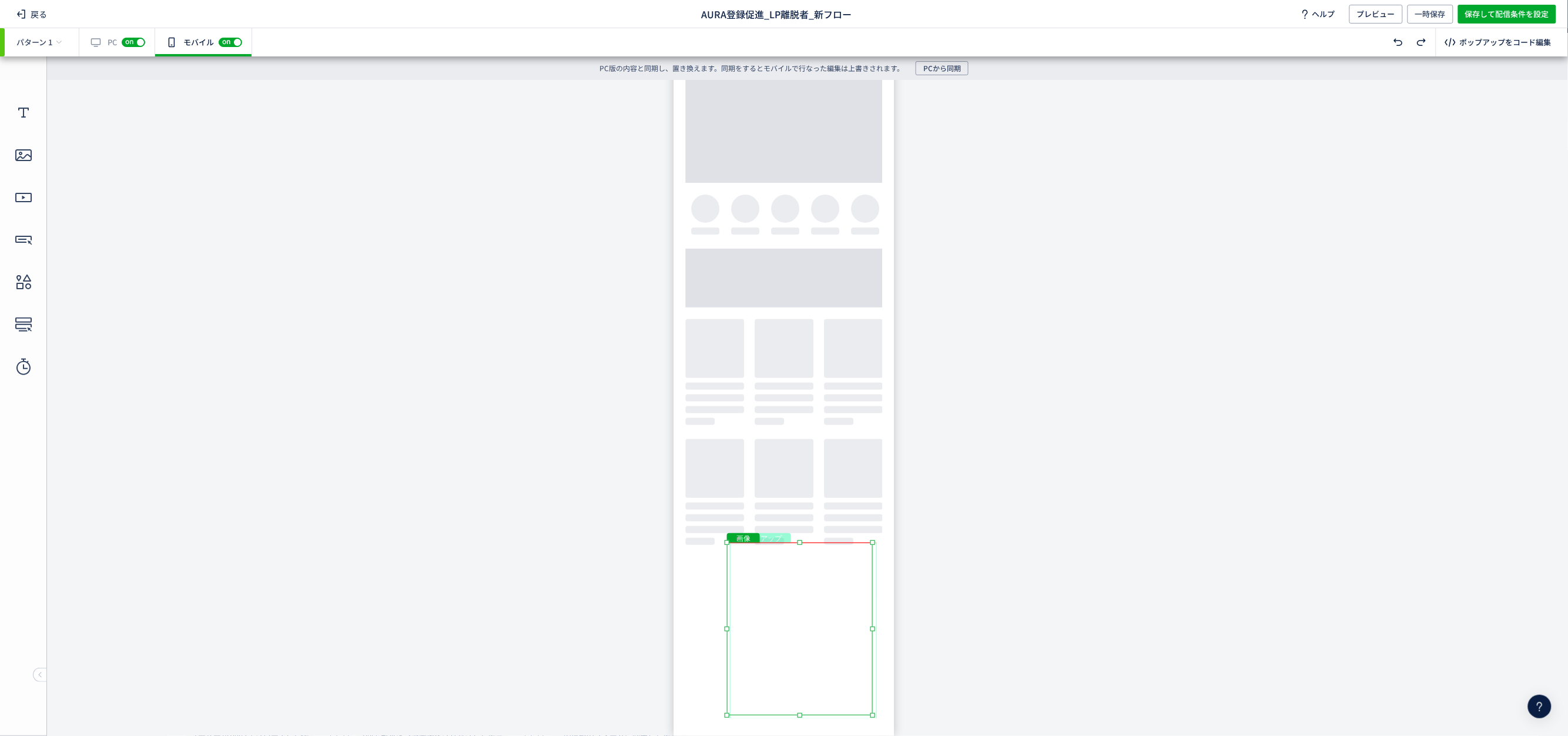 click on "画像" at bounding box center (800, 628) 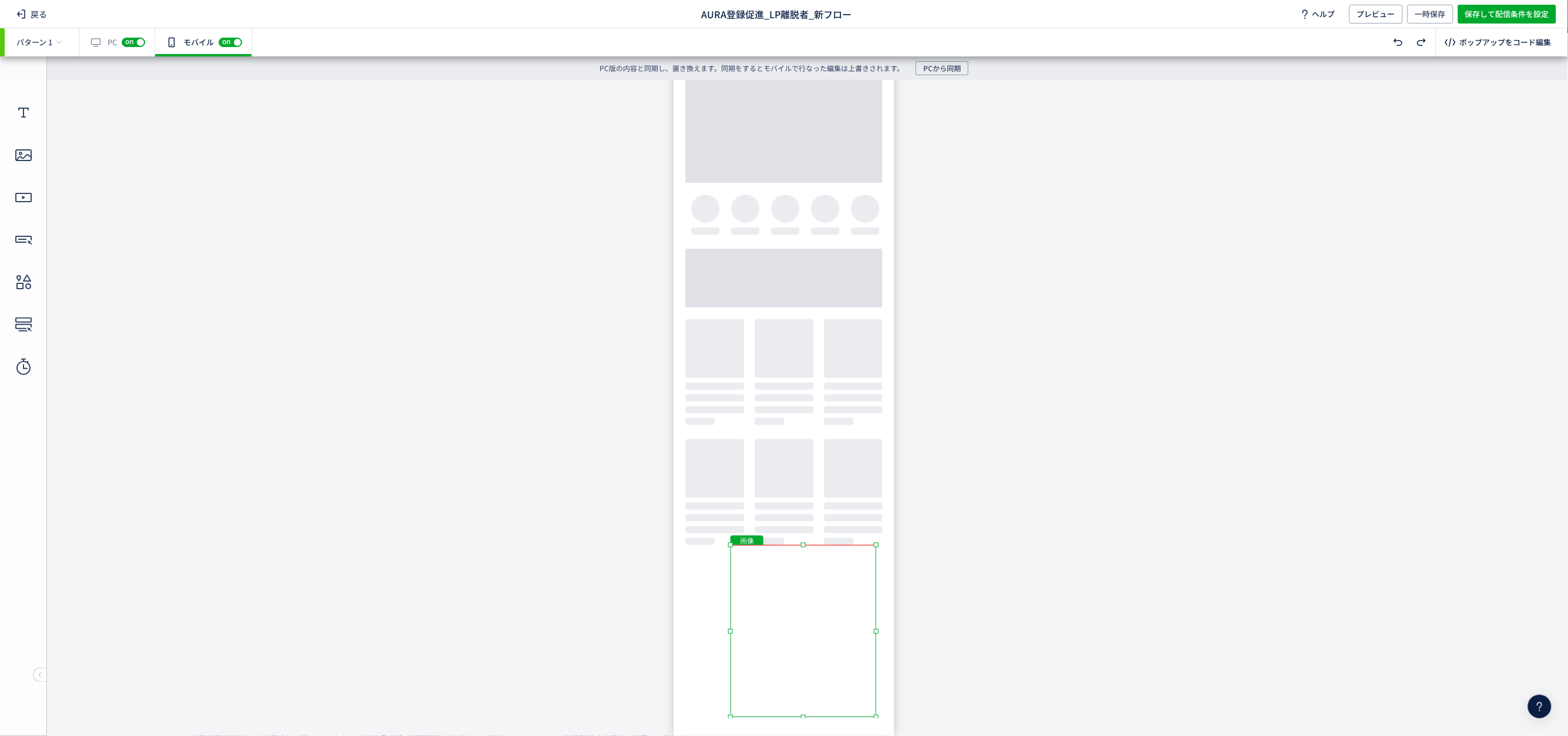 drag, startPoint x: 802, startPoint y: 553, endPoint x: 802, endPoint y: 530, distance: 23 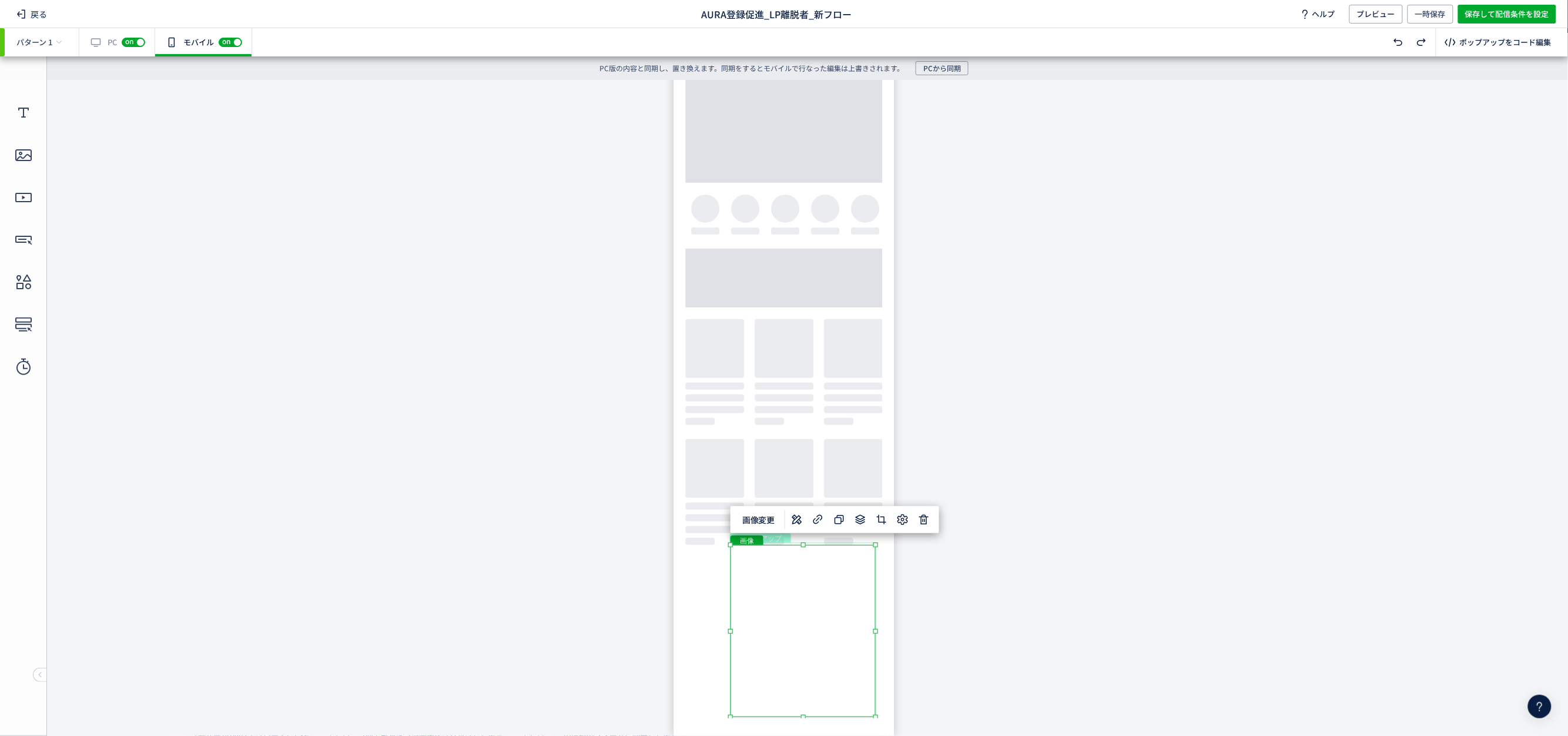 click on "undefined
ポップアップ
undefined
ポップアップ
クローズボタン
画像" at bounding box center (784, 398) 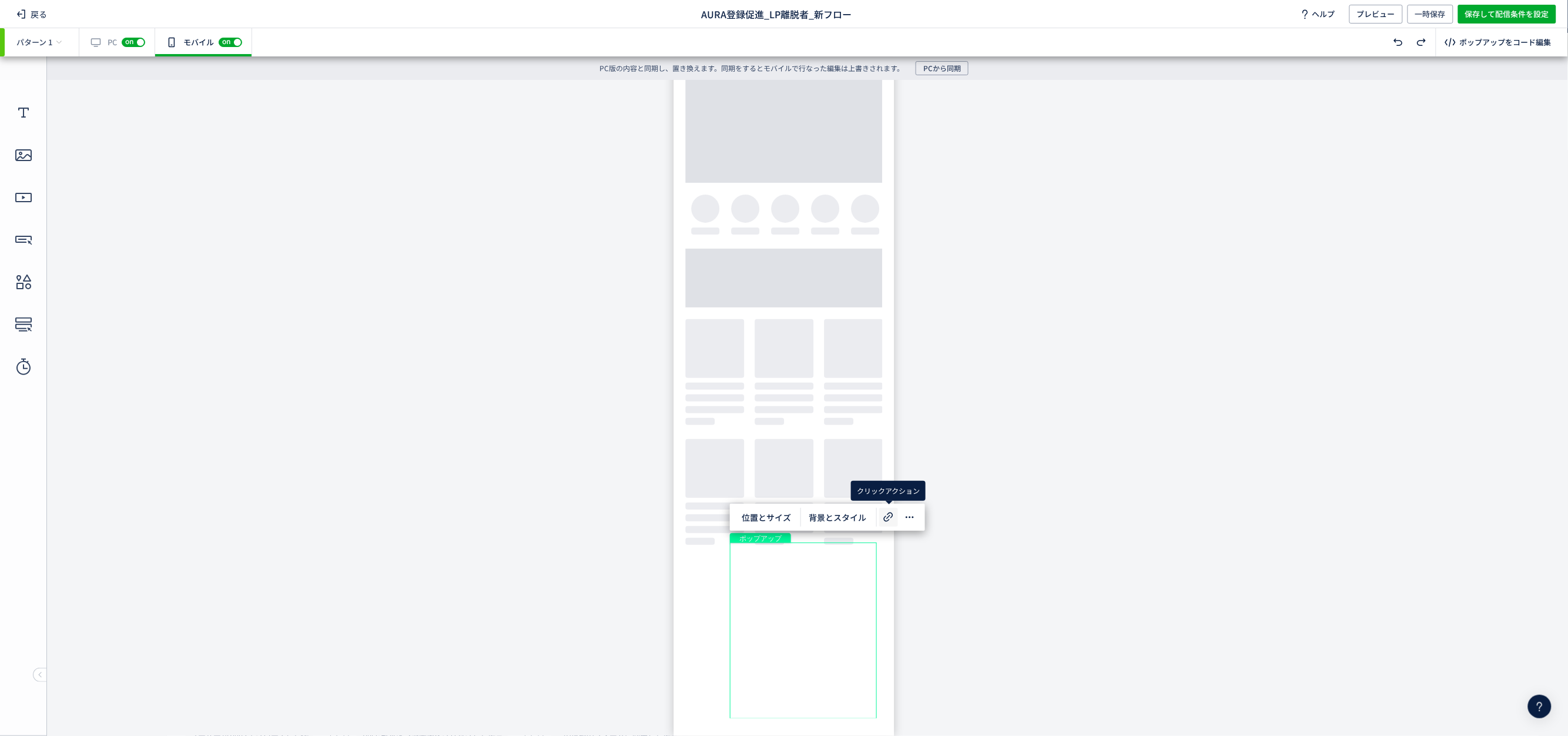 click 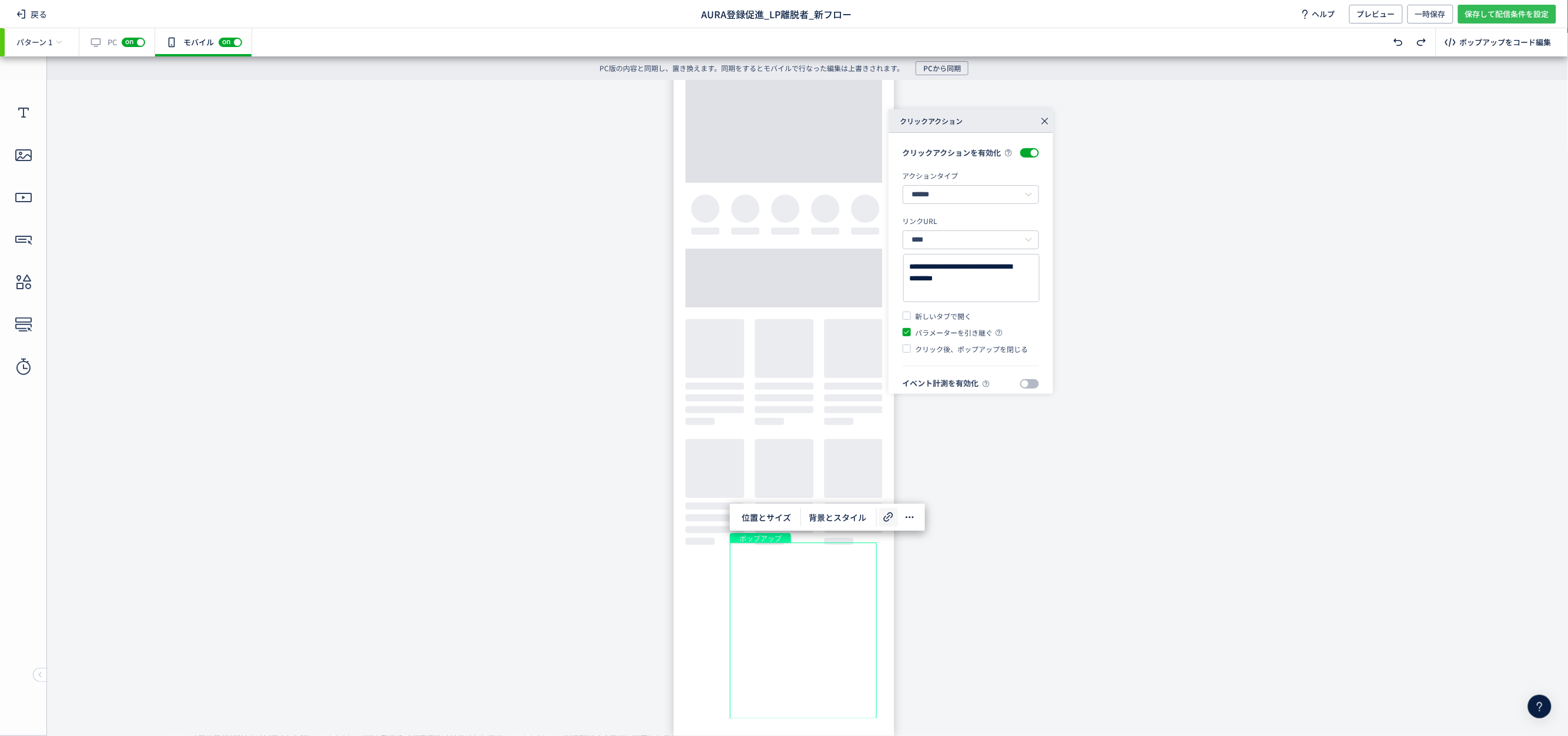 click on "保存して配信条件を設定" at bounding box center (1507, 14) 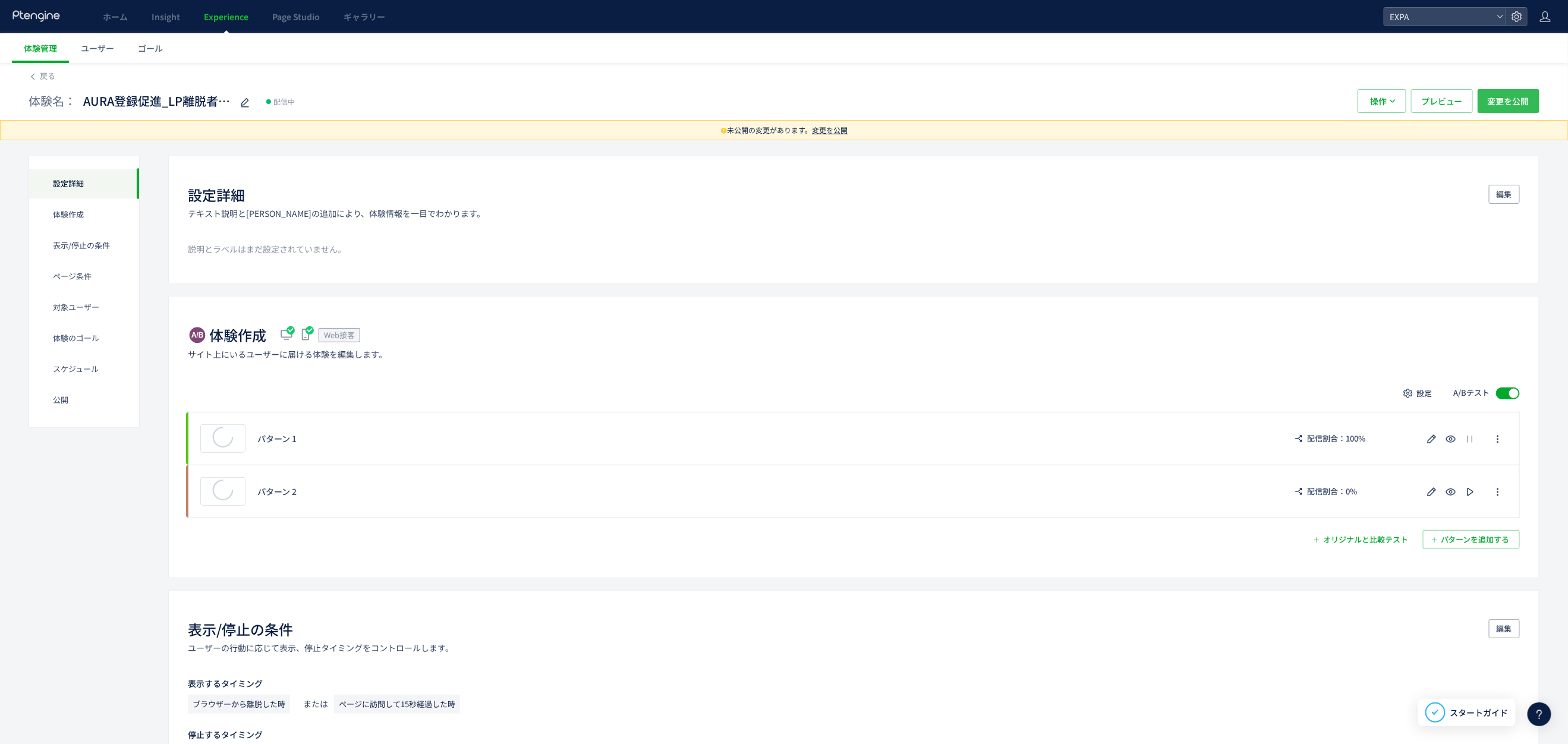 click on "変更を公開" 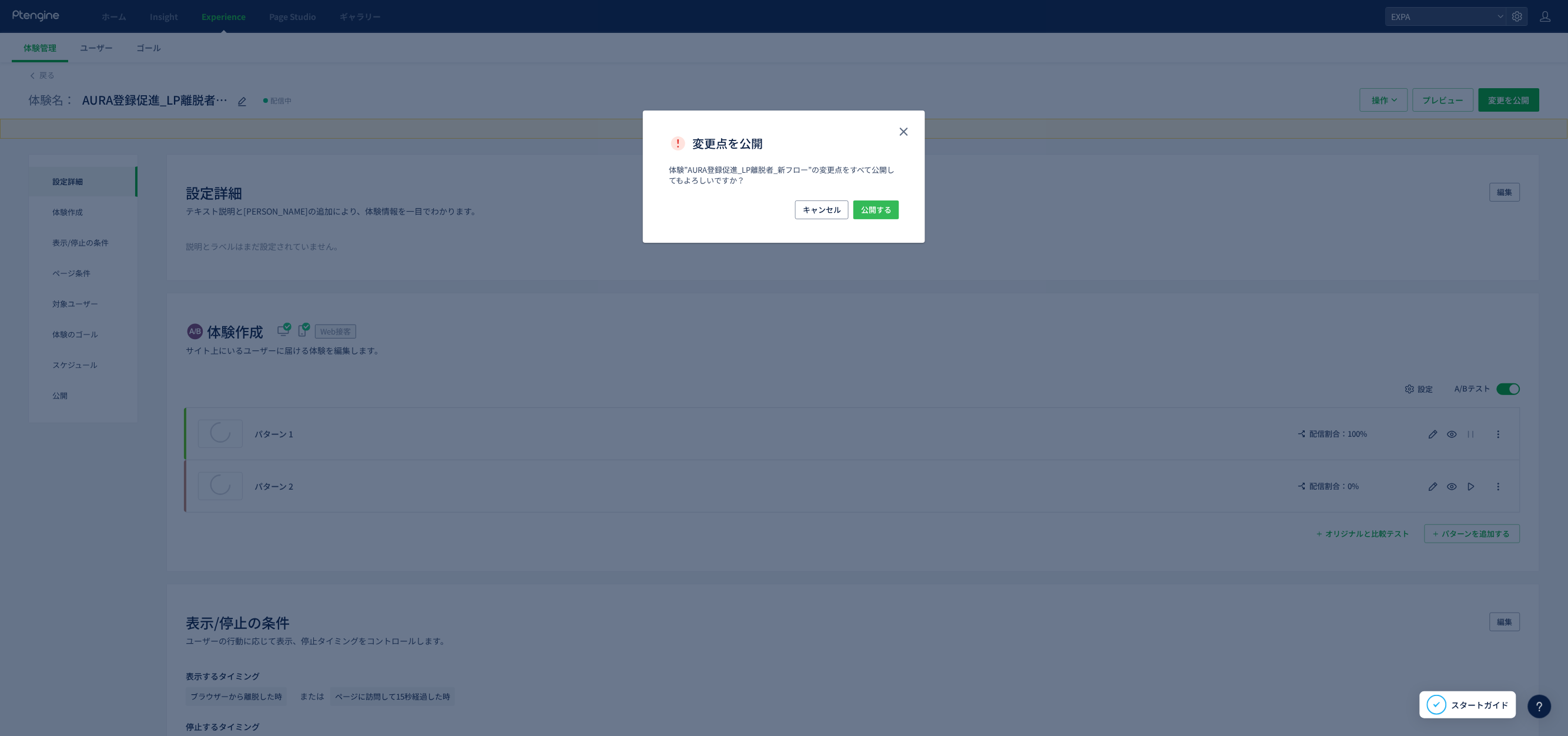 click on "公開する" at bounding box center [876, 210] 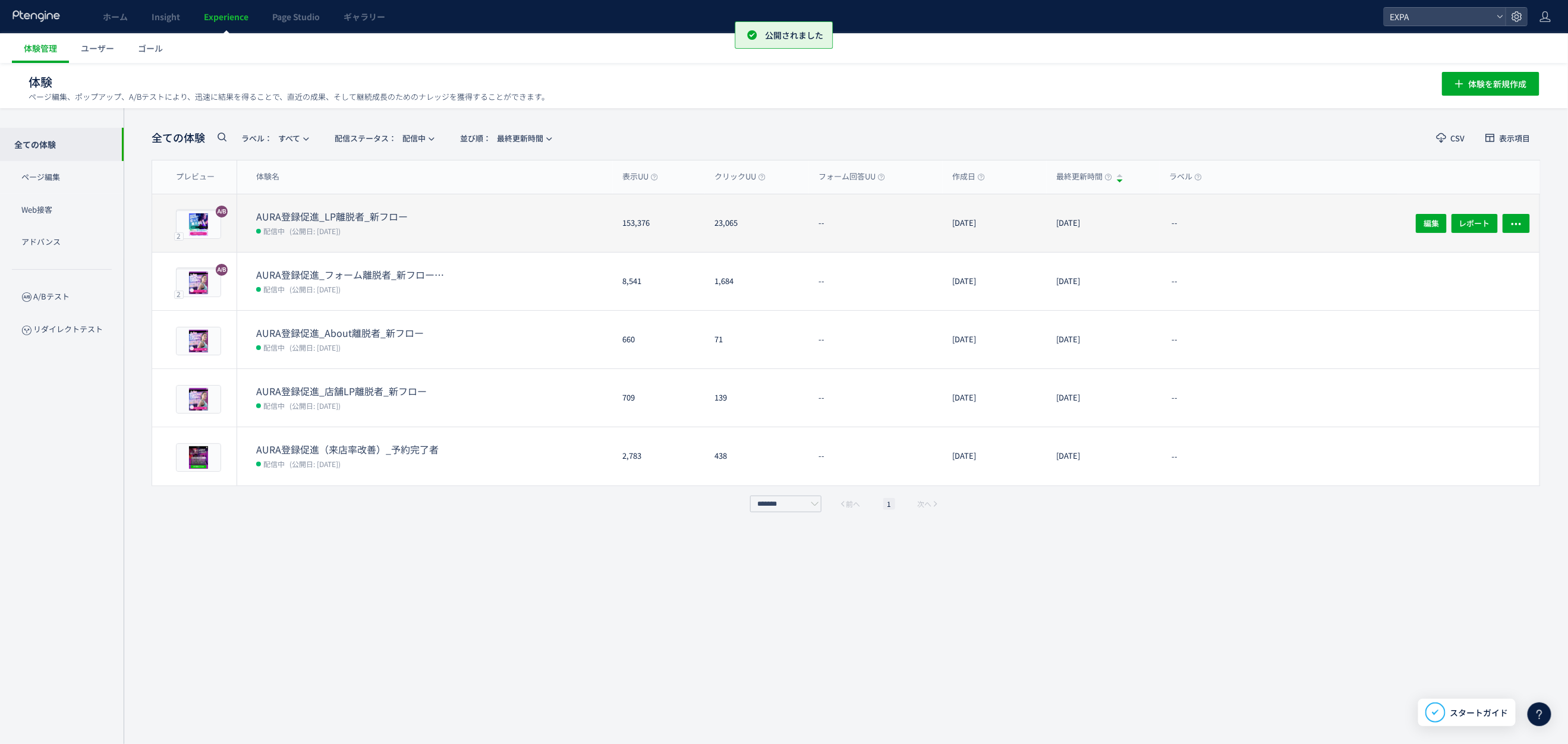 click on "AURA登録促進_LP離脱者_新フロー 配信中 (公開日: [DATE])" 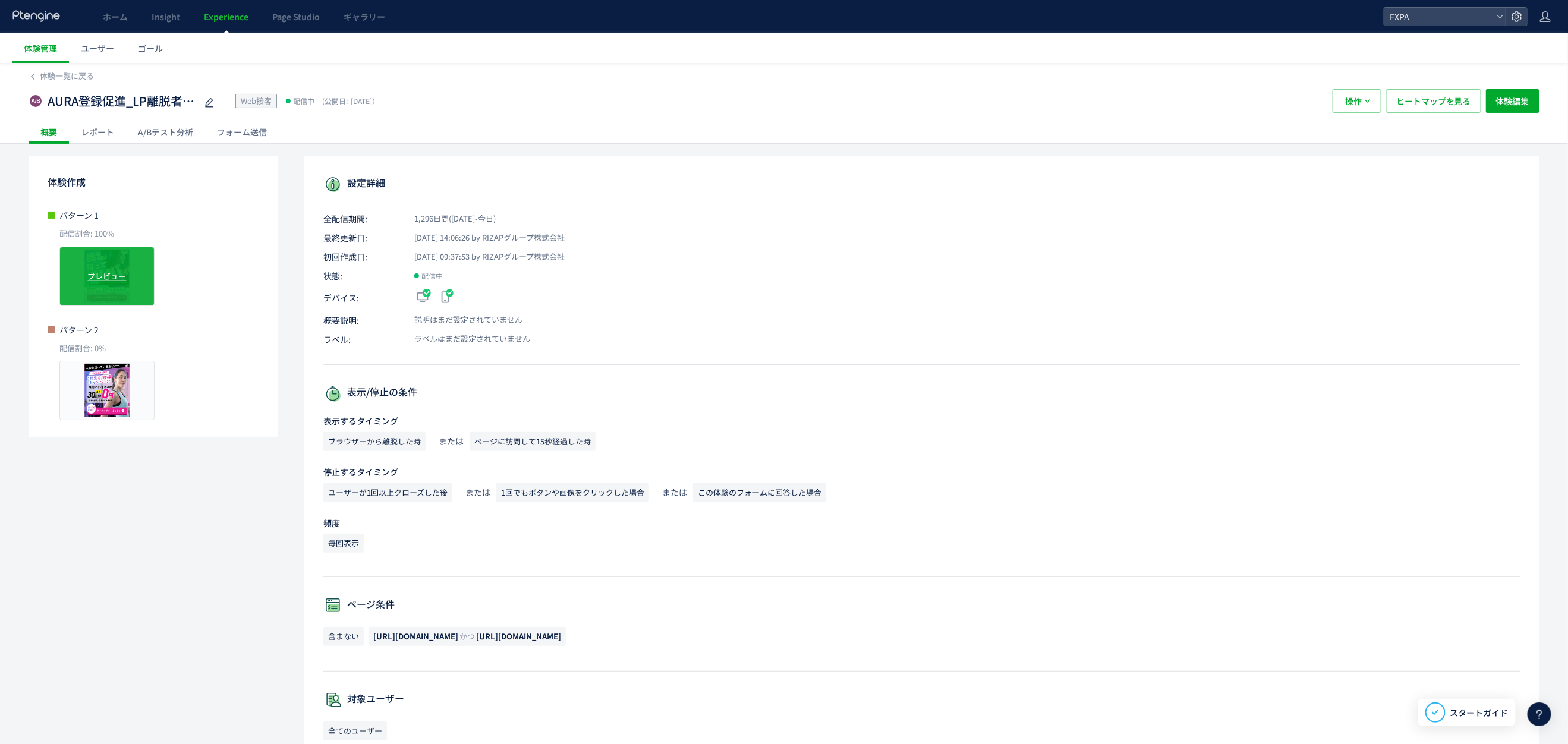 click on "プレビュー" at bounding box center [107, 276] 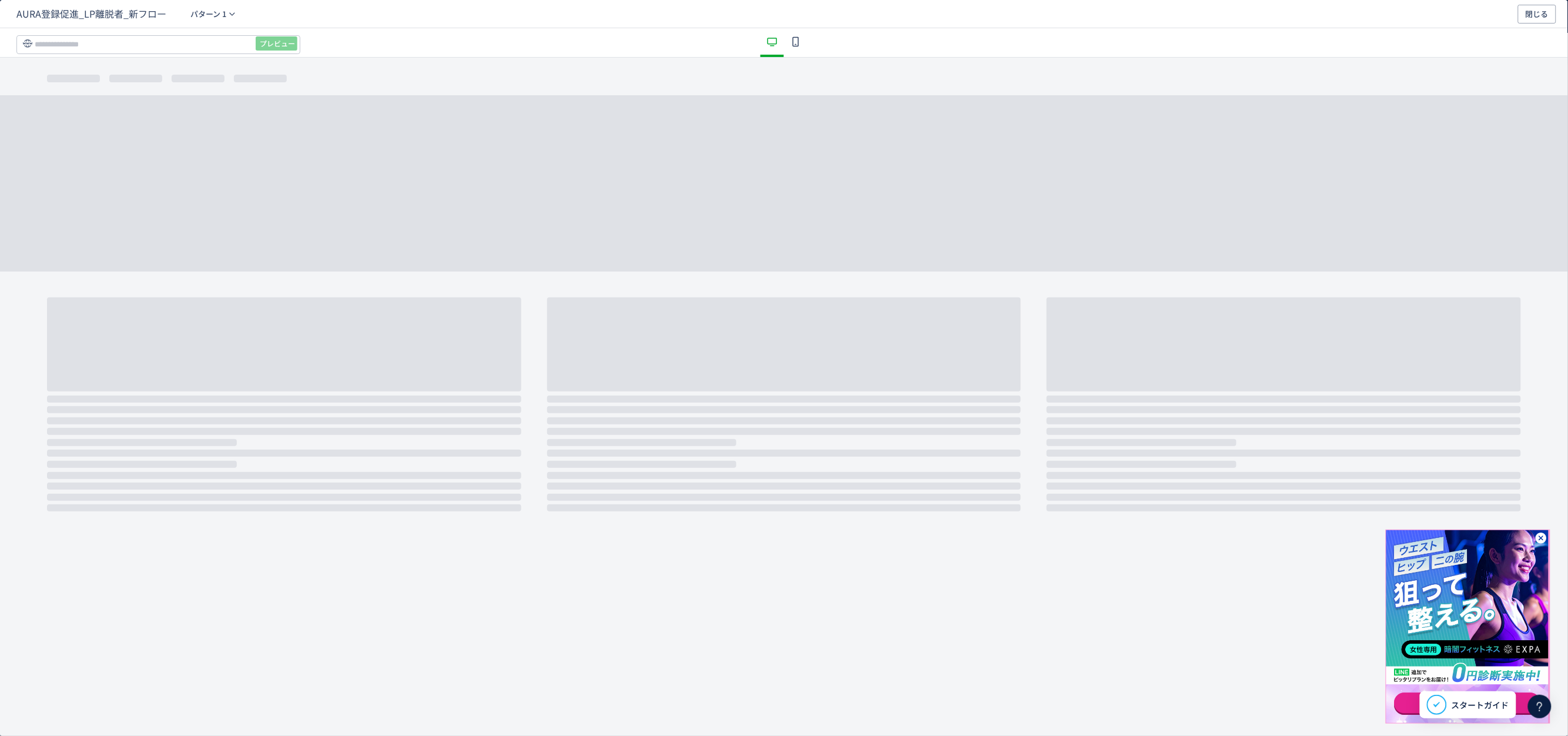 click on "RIZAPグループ株式会社さん、こんにちは 👏 ブログ お客さまストーリー 動画コンテンツ  コミュニティー ヘルプセンター アップデート情報 スタートガイド お役立ちコンテンツ チャットサポート" 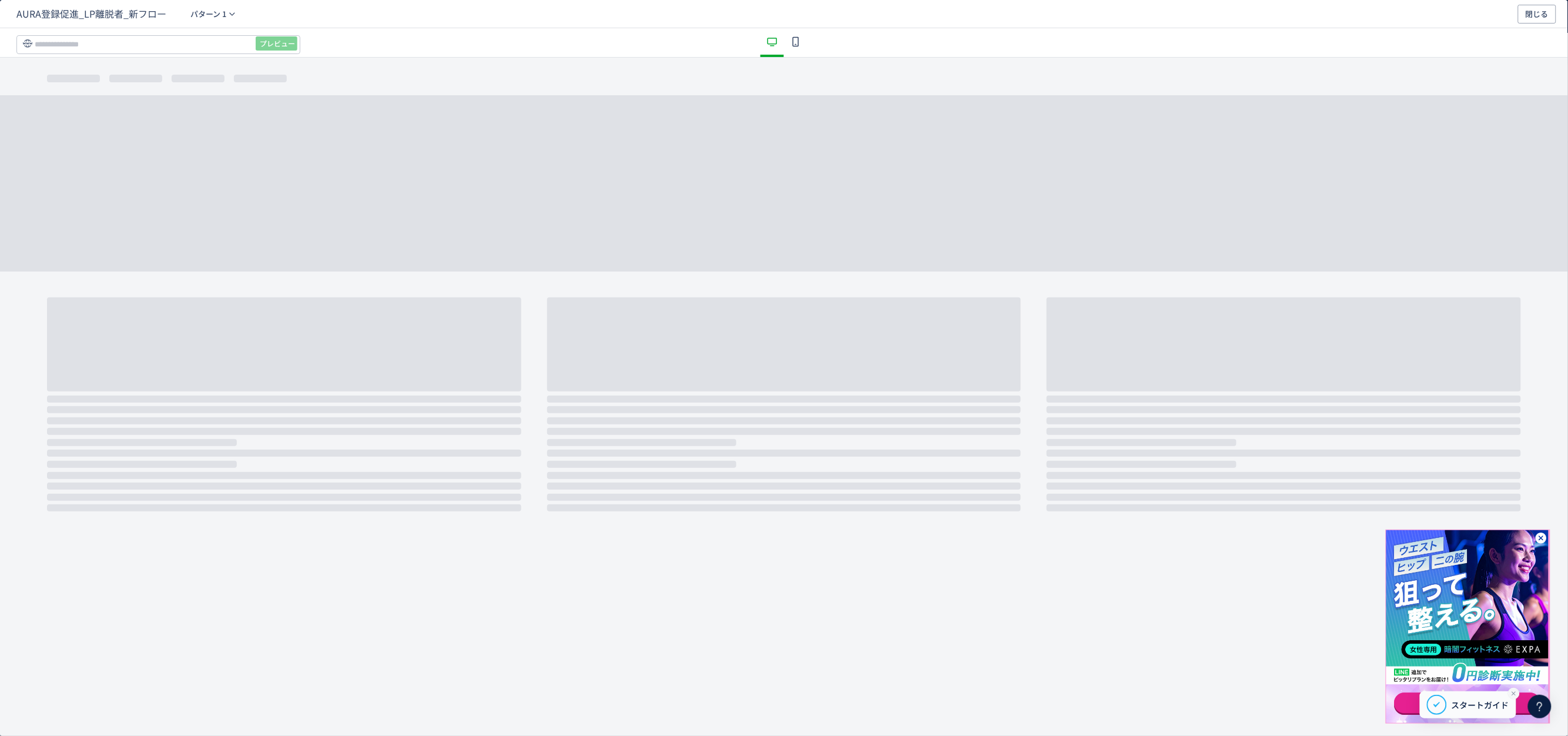 click 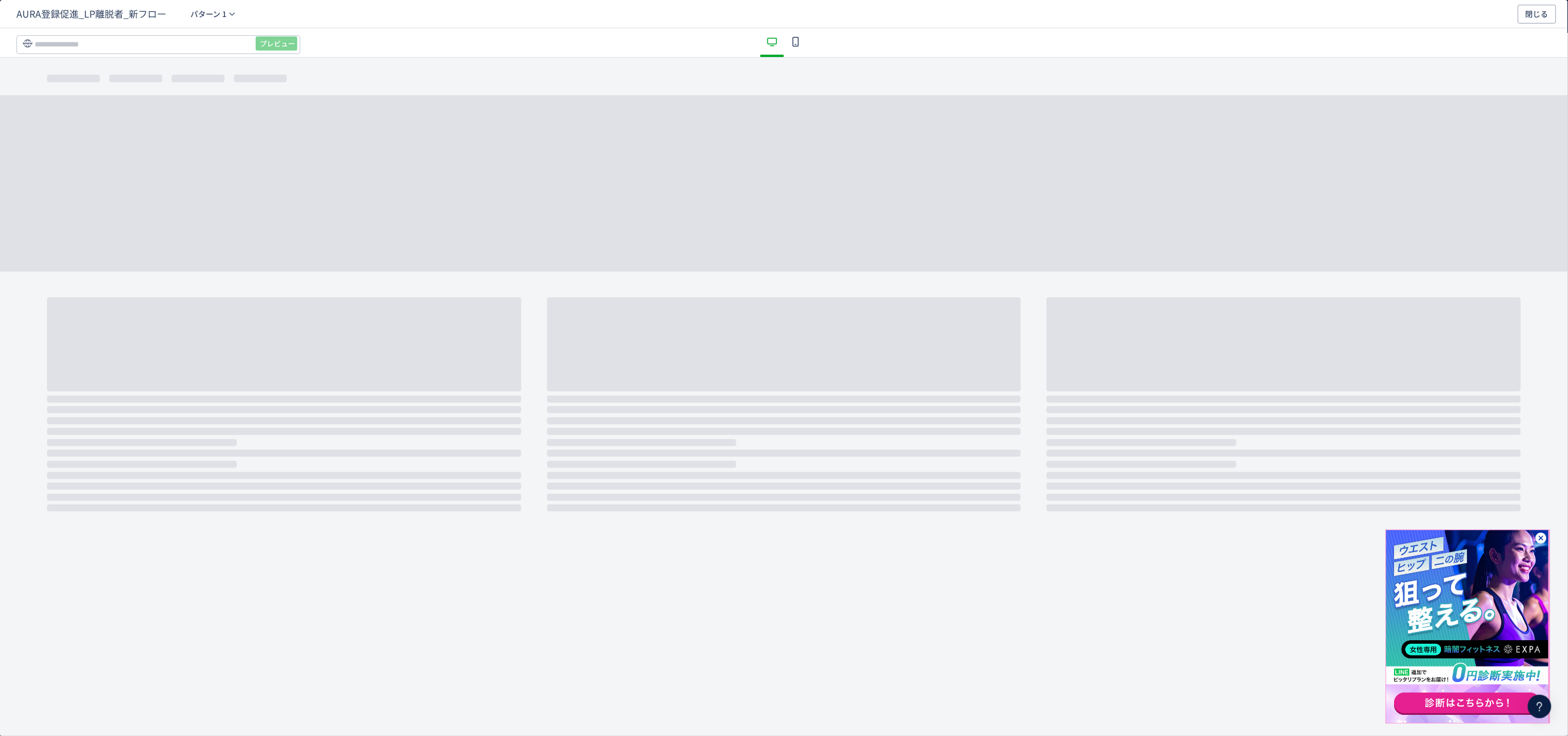 click at bounding box center (1468, 627) 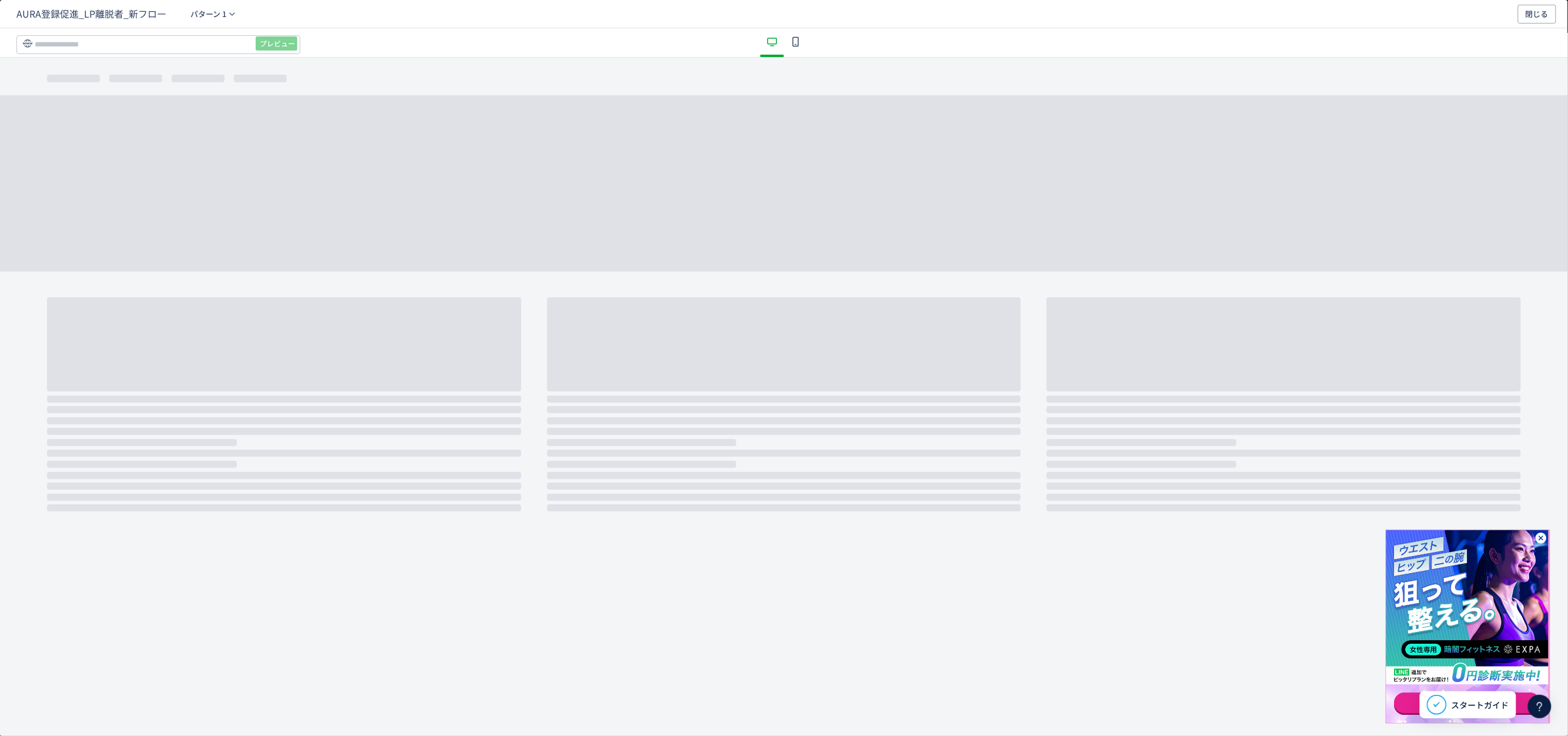 click 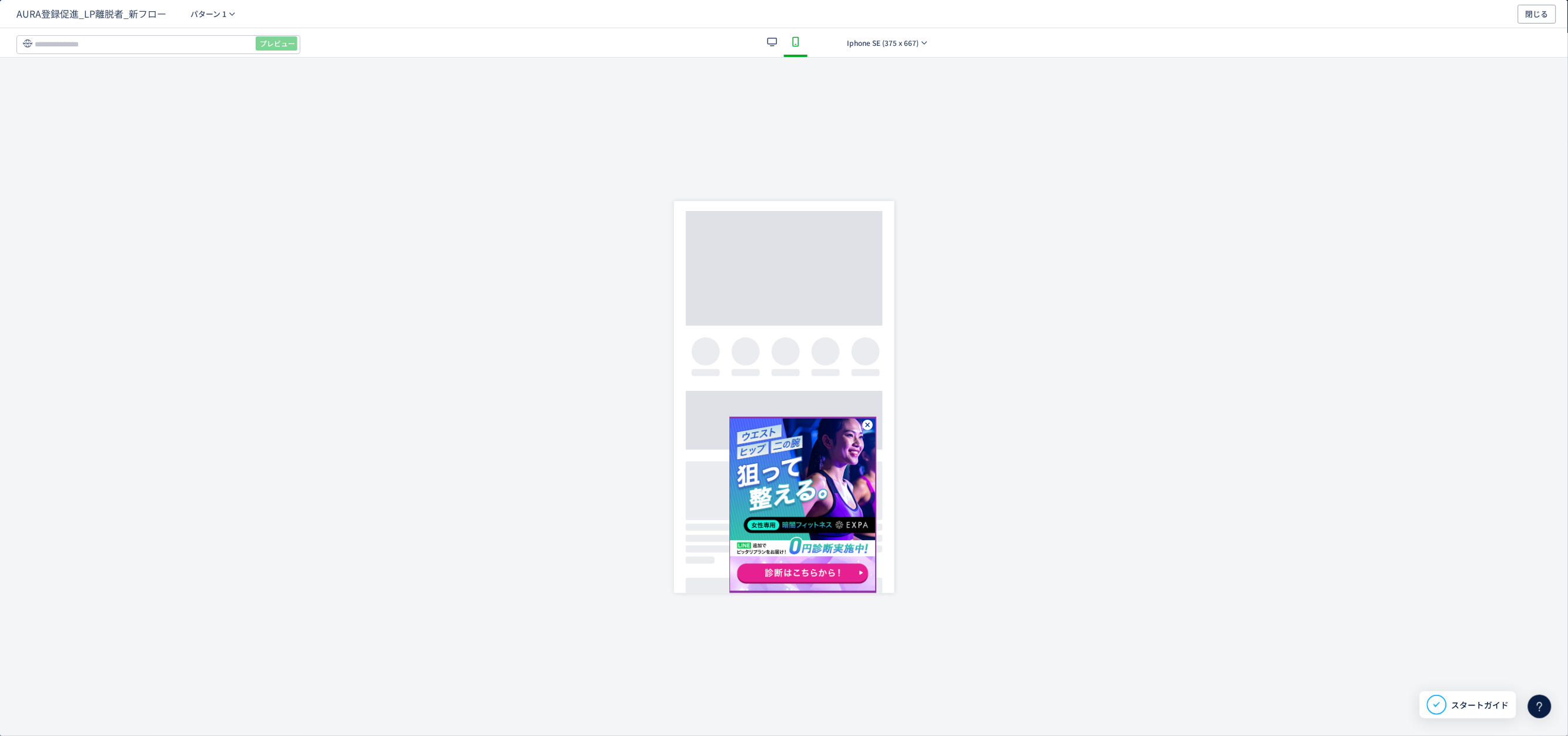 click at bounding box center [803, 504] 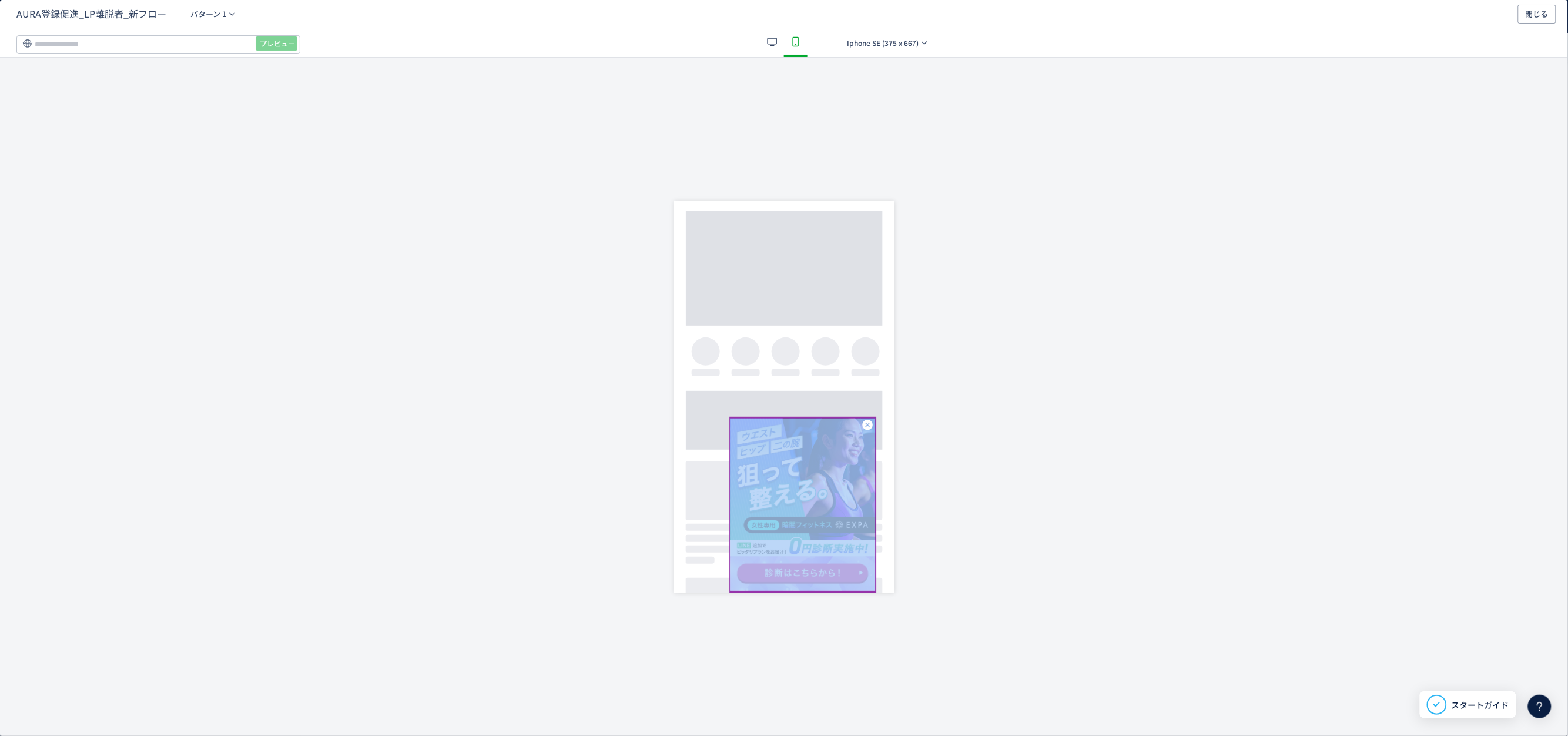 click at bounding box center [803, 504] 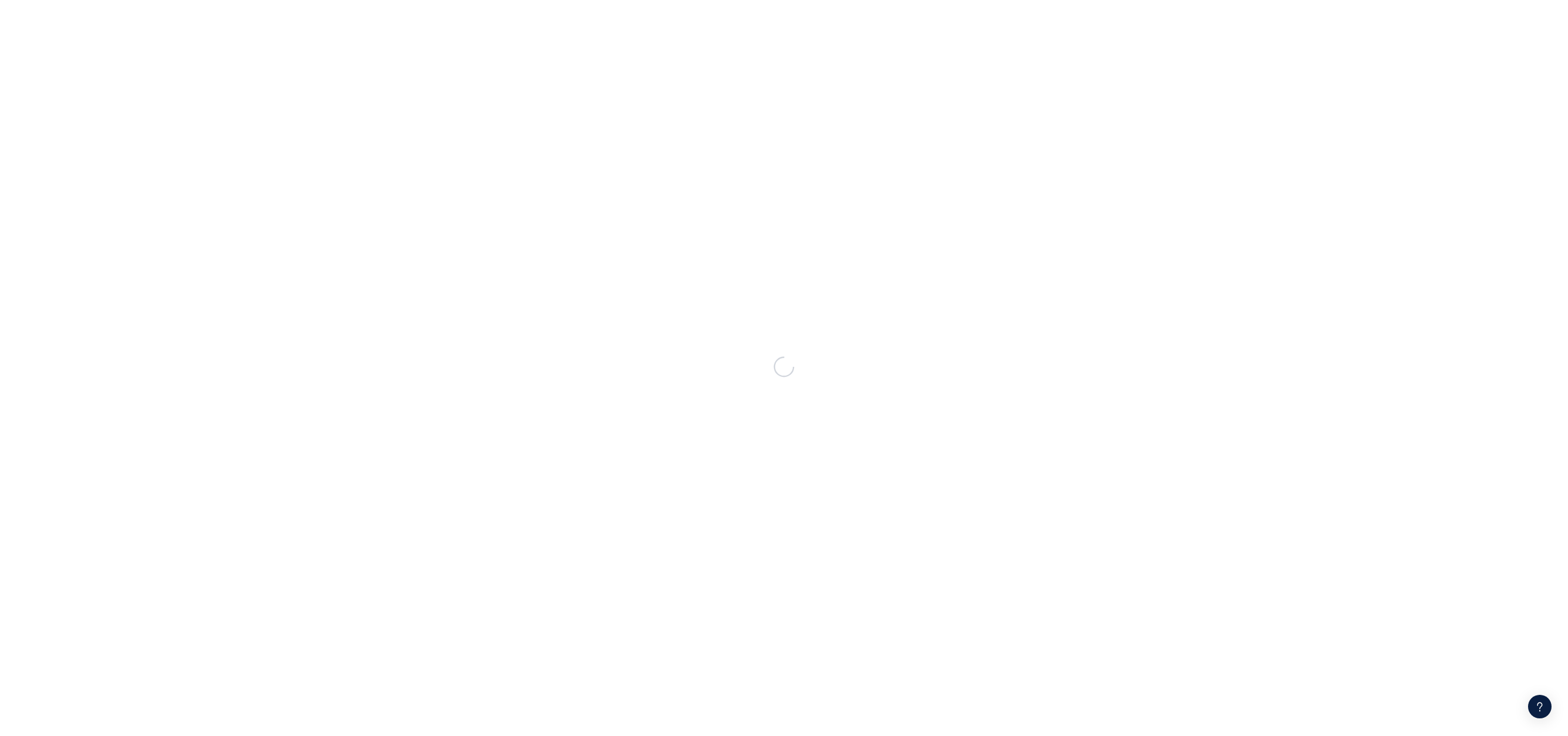 scroll, scrollTop: 0, scrollLeft: 0, axis: both 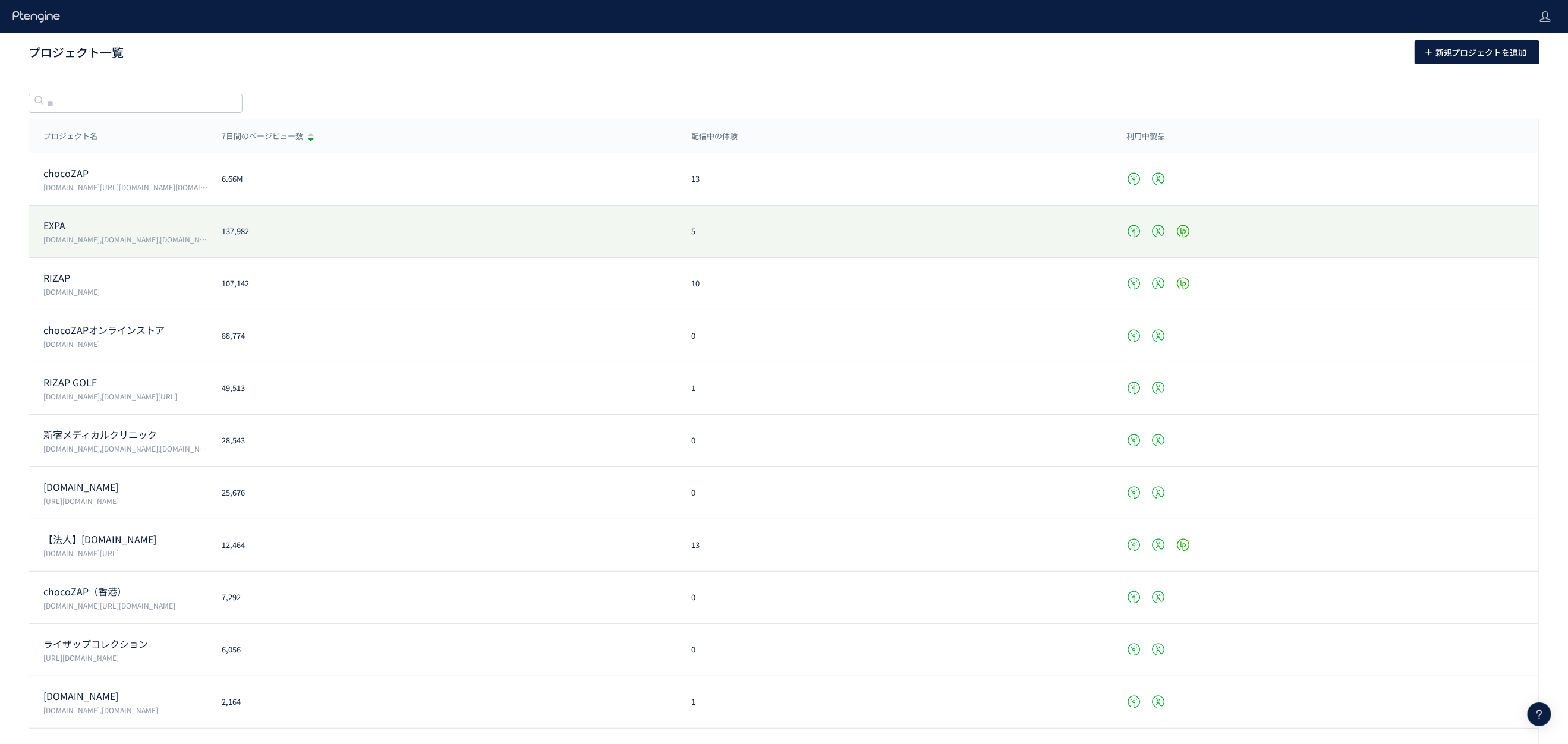 click 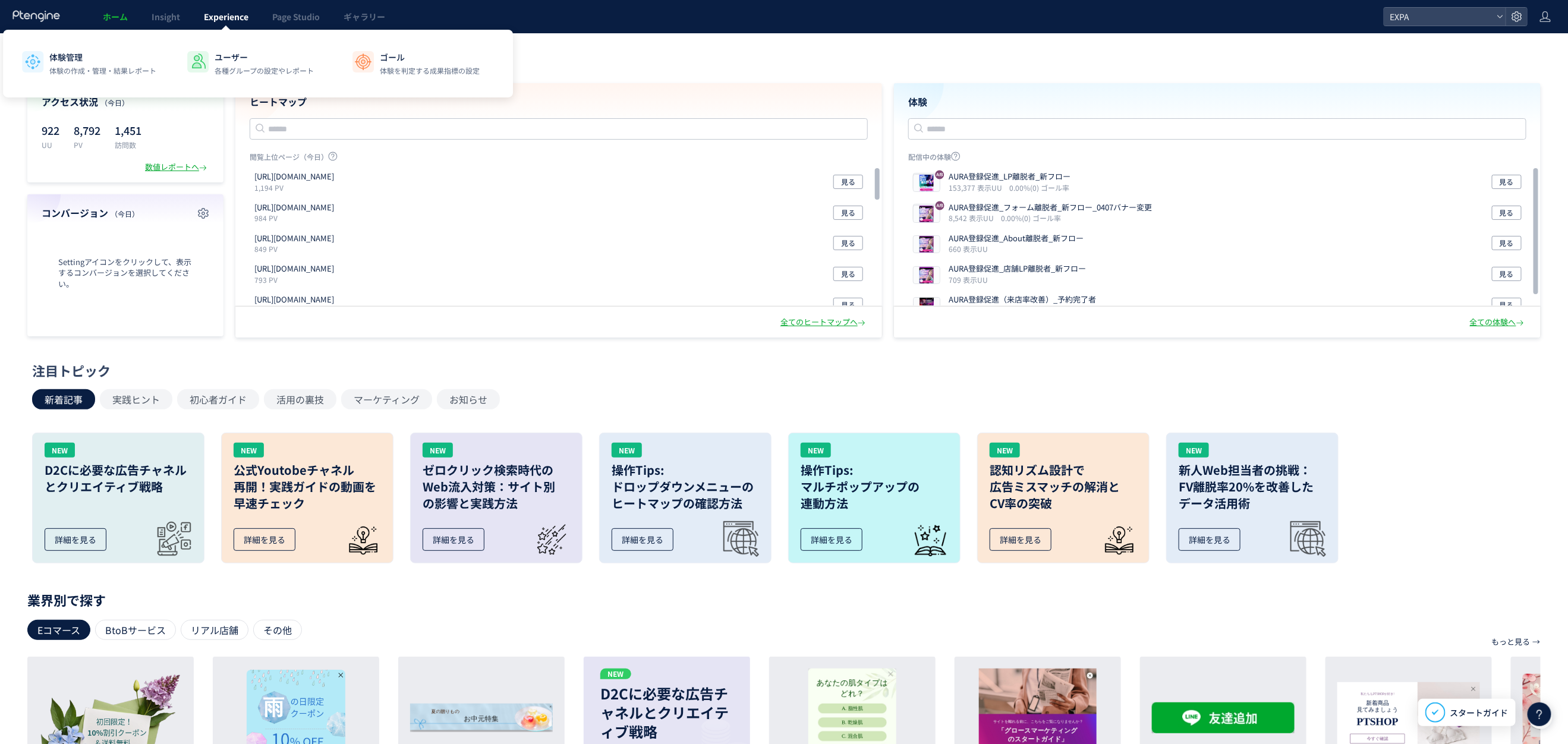 click on "Experience" at bounding box center [226, 17] 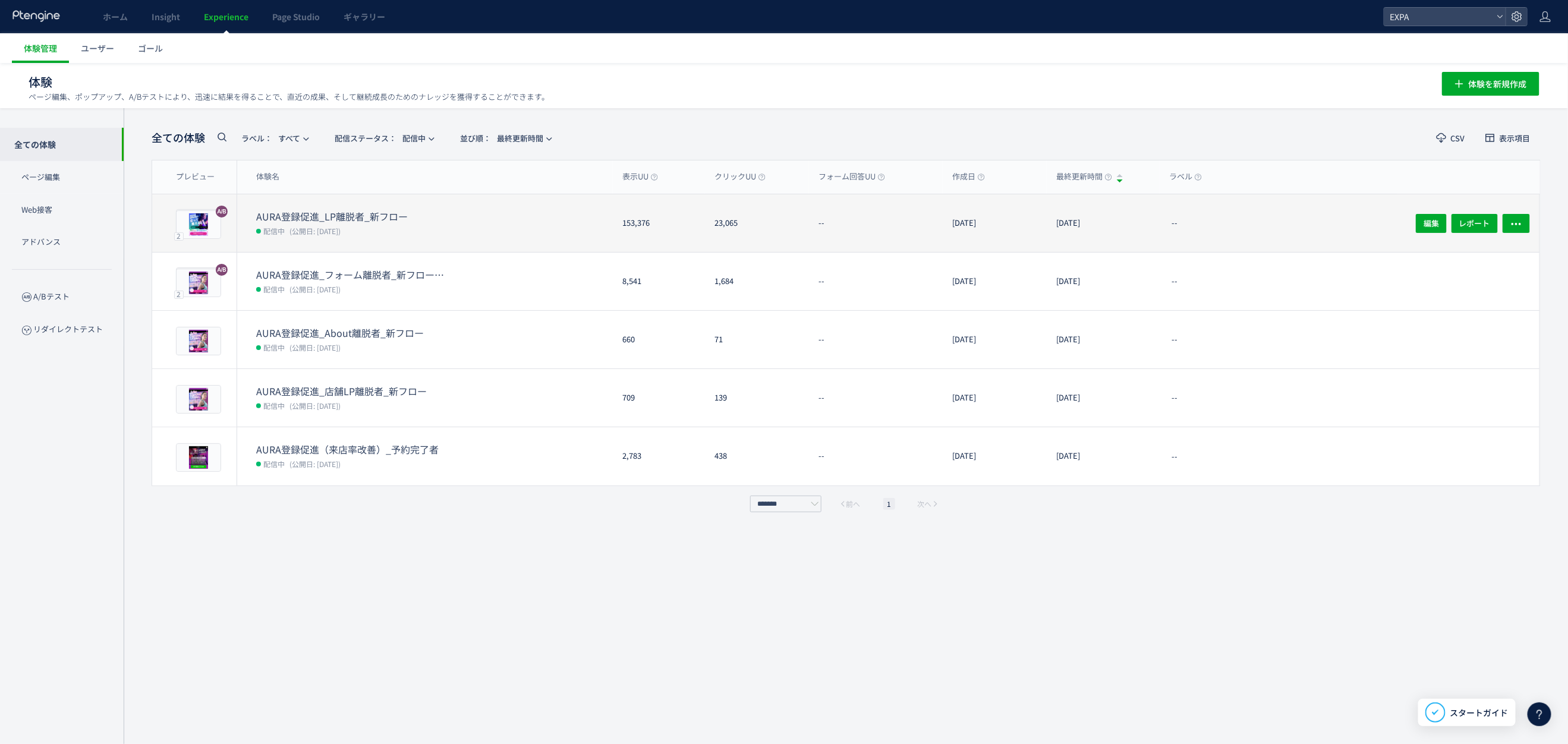 click on "配信中 (公開日: 2022/01/12)" at bounding box center [434, 231] 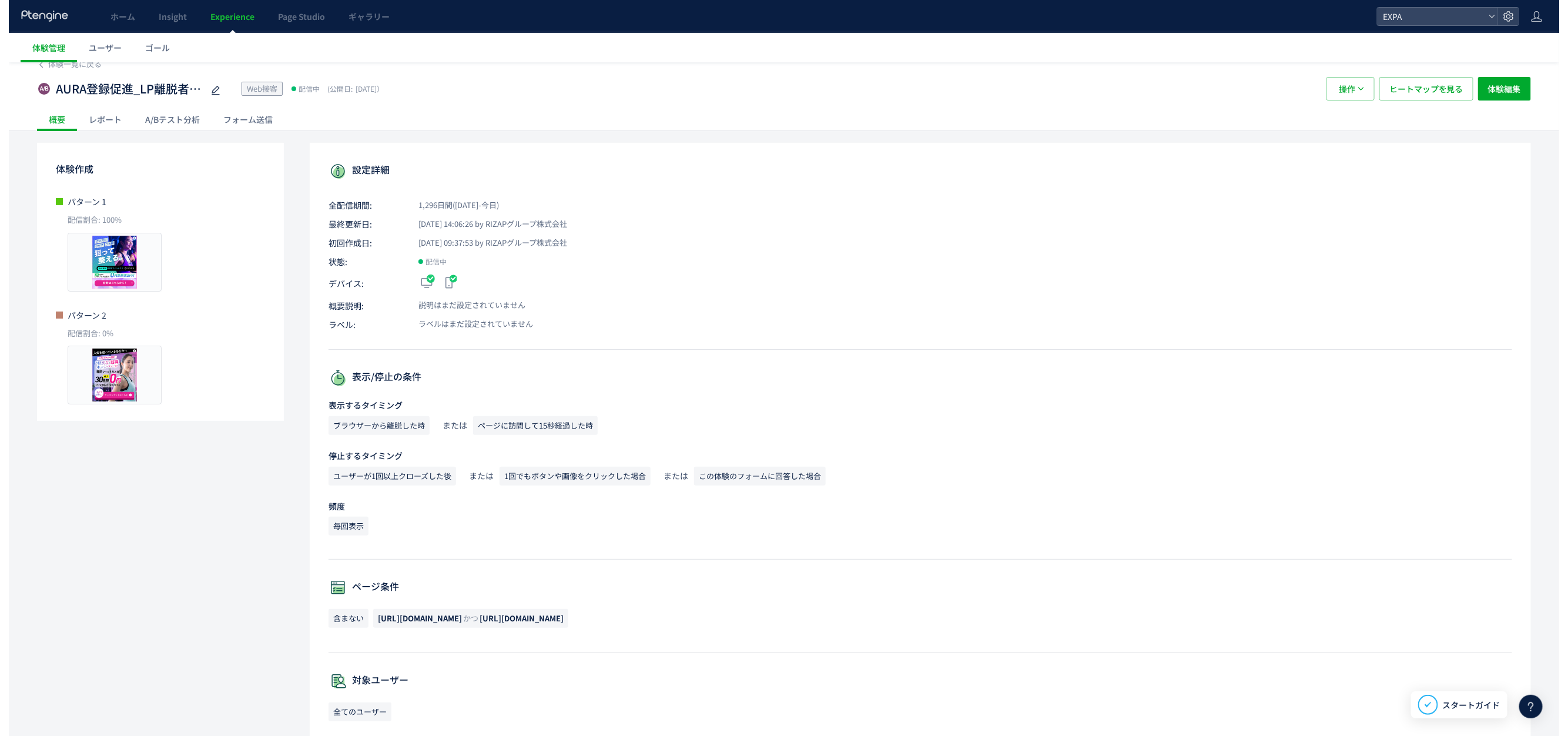 scroll, scrollTop: 0, scrollLeft: 0, axis: both 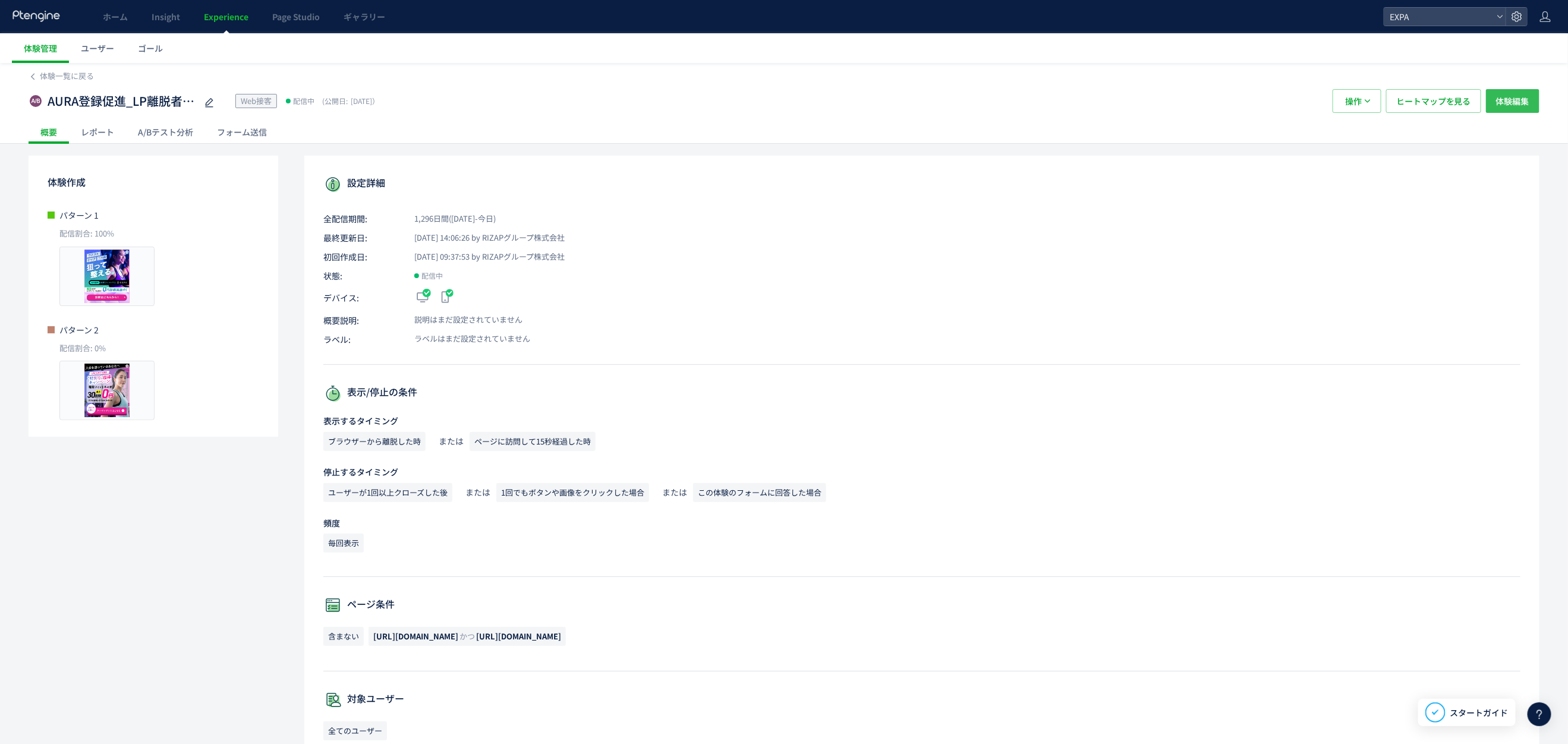 click on "体験編集" at bounding box center [1513, 101] 